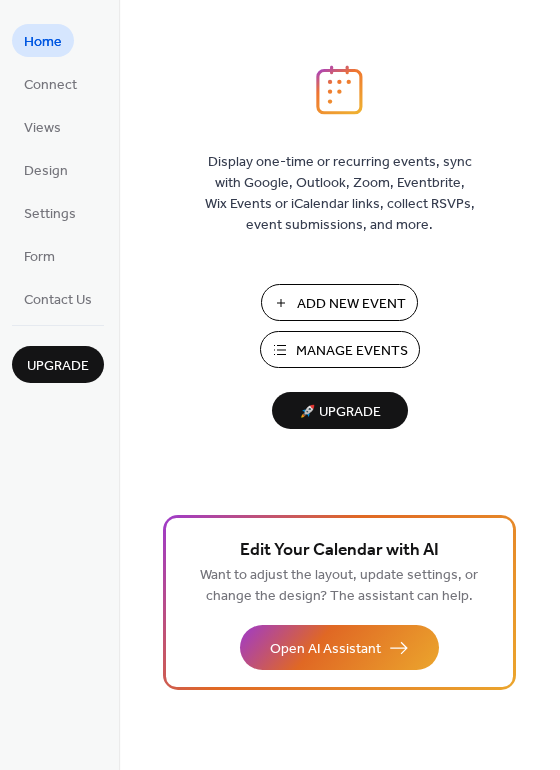 scroll, scrollTop: 0, scrollLeft: 0, axis: both 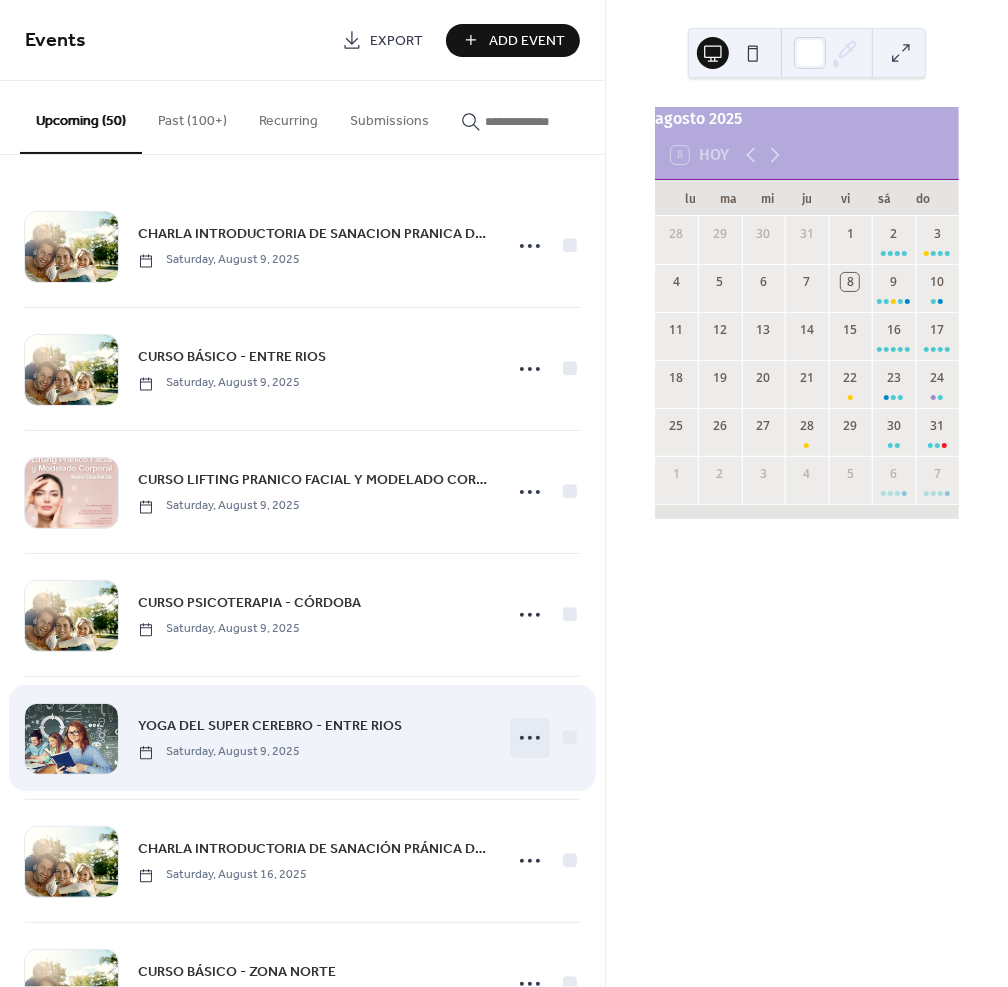 click 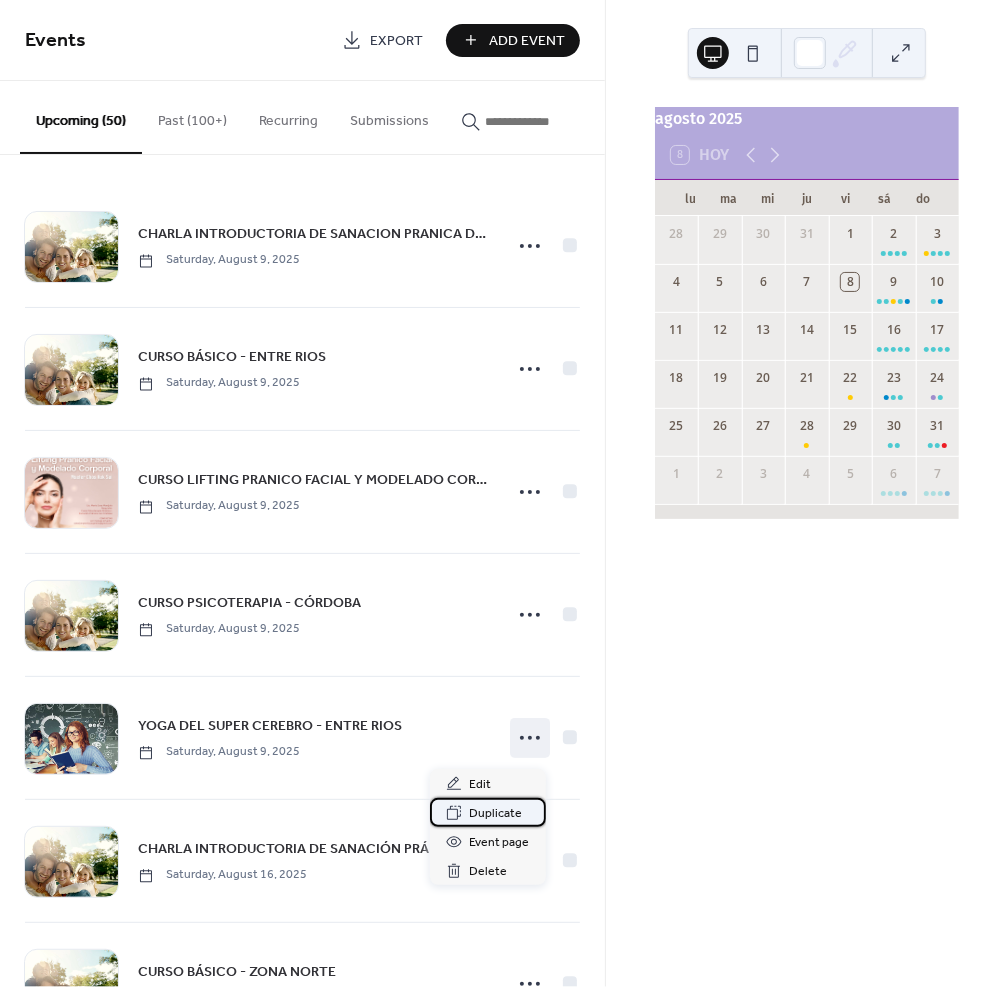 click on "Duplicate" at bounding box center (496, 814) 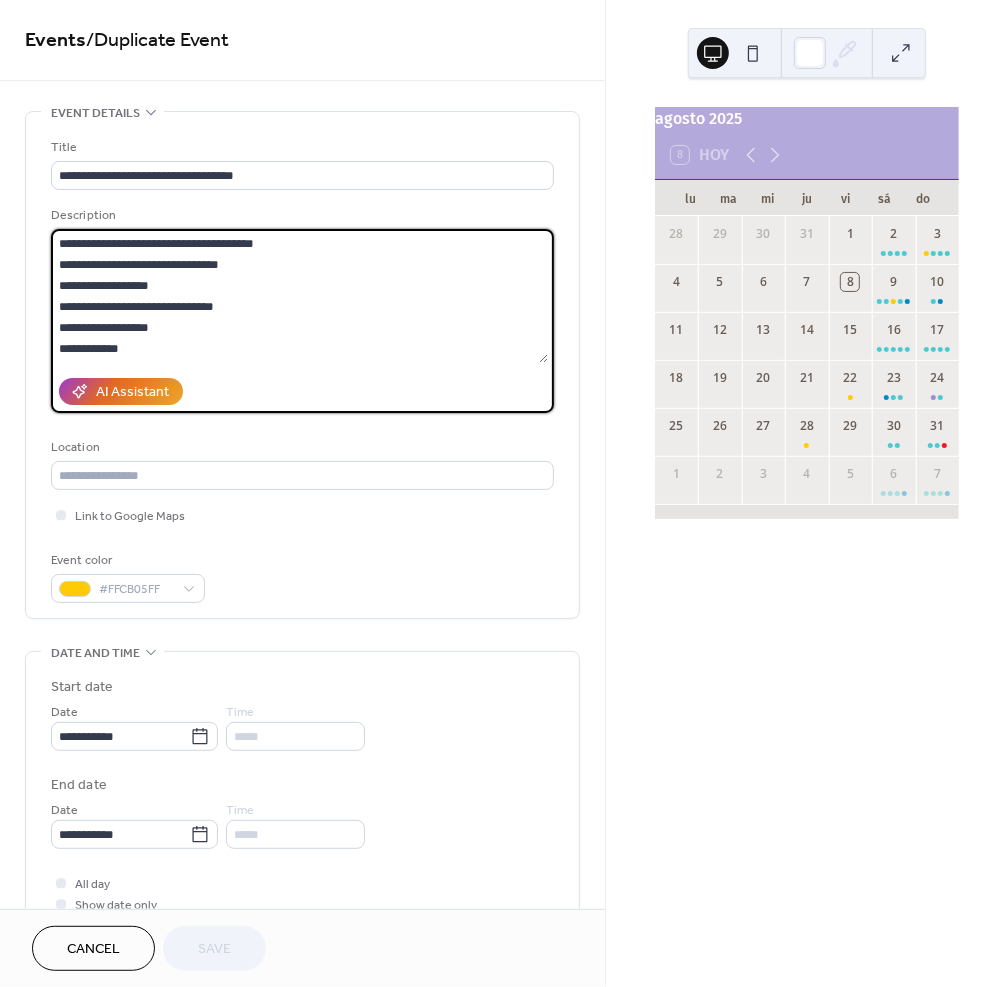 scroll, scrollTop: 34, scrollLeft: 0, axis: vertical 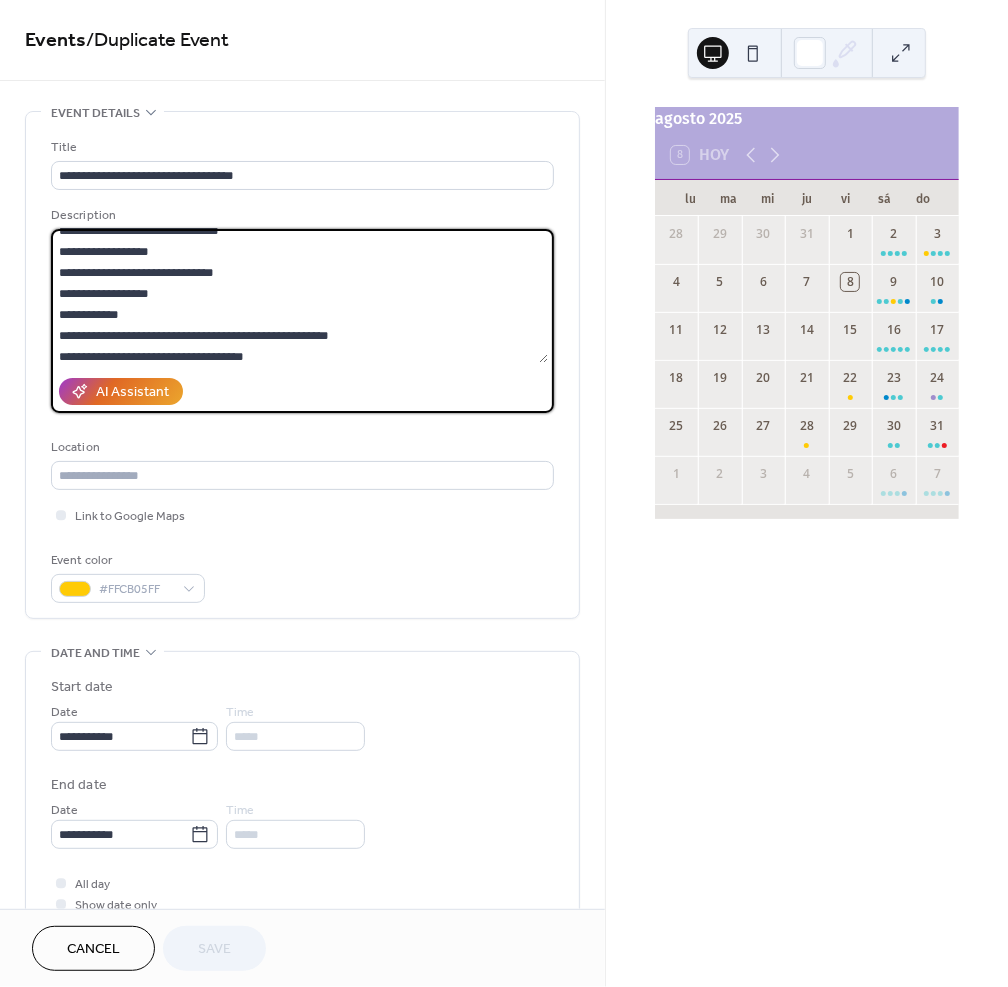 drag, startPoint x: 58, startPoint y: 263, endPoint x: 329, endPoint y: 503, distance: 361.99585 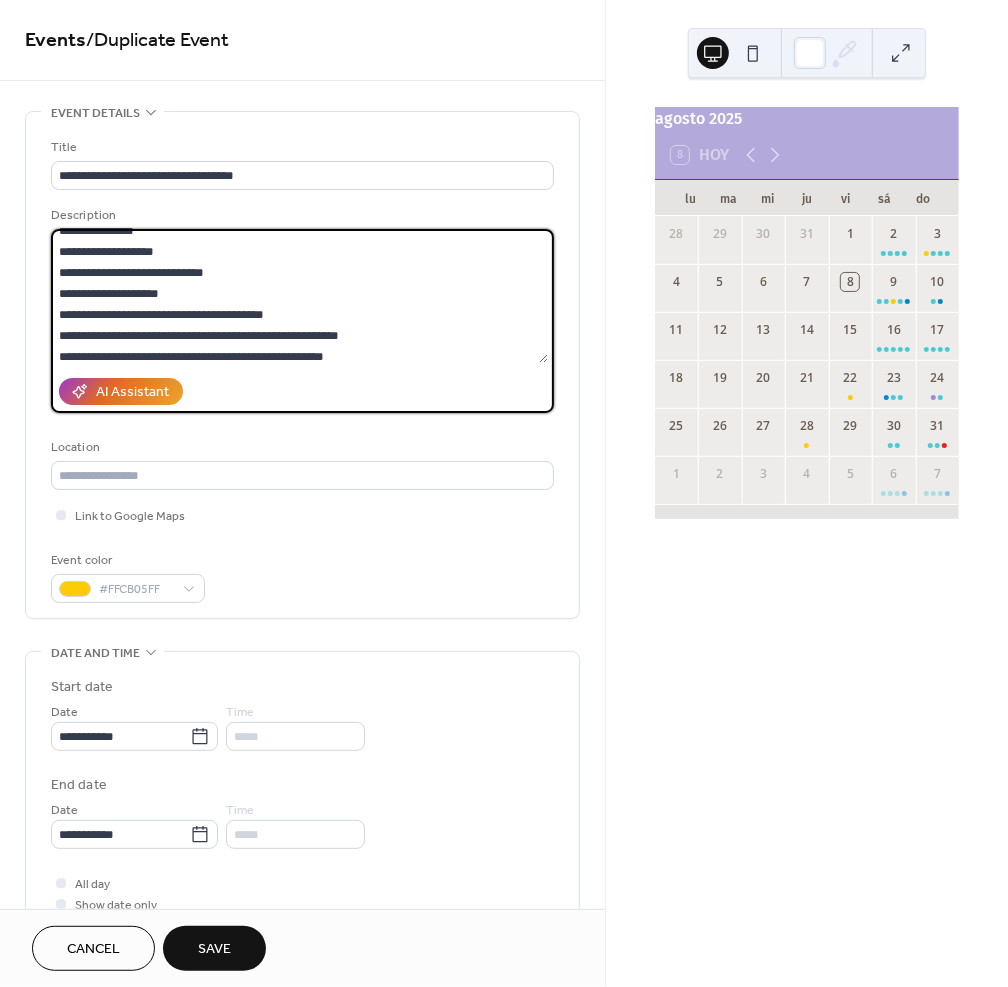 scroll, scrollTop: 0, scrollLeft: 0, axis: both 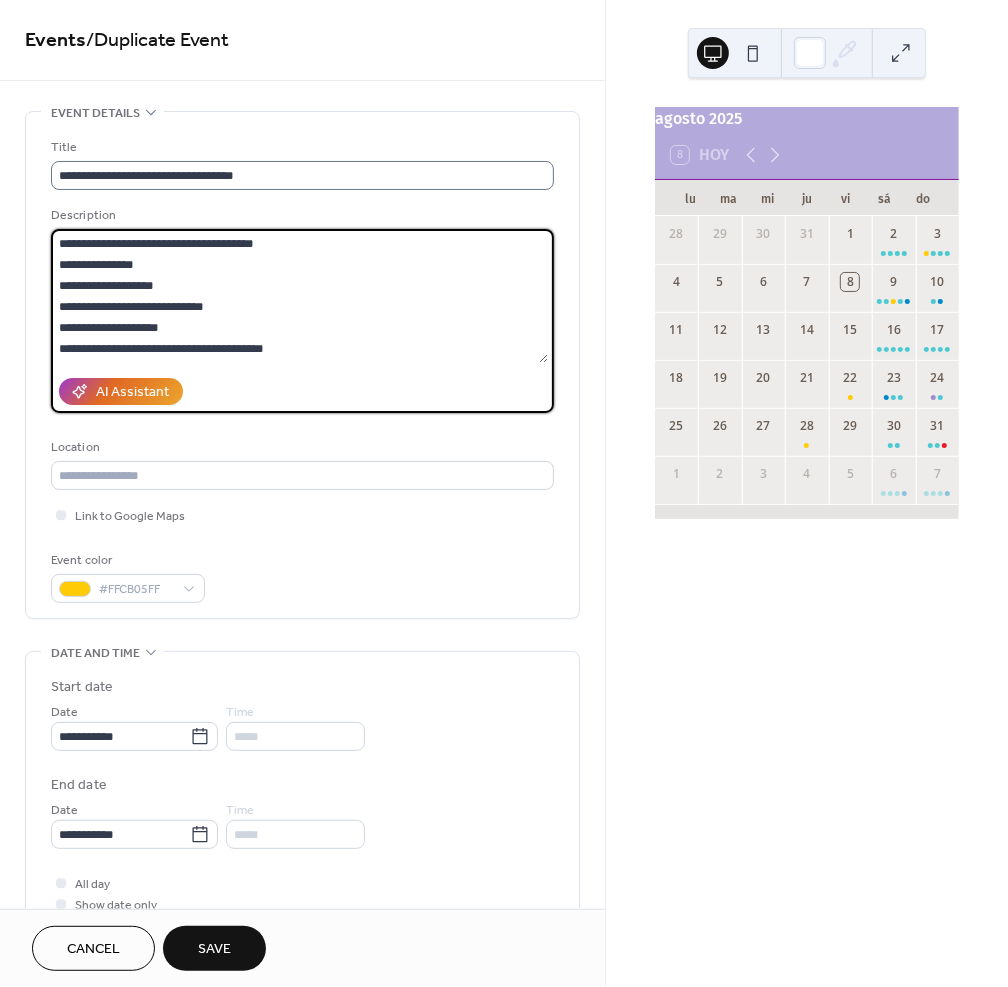 type on "**********" 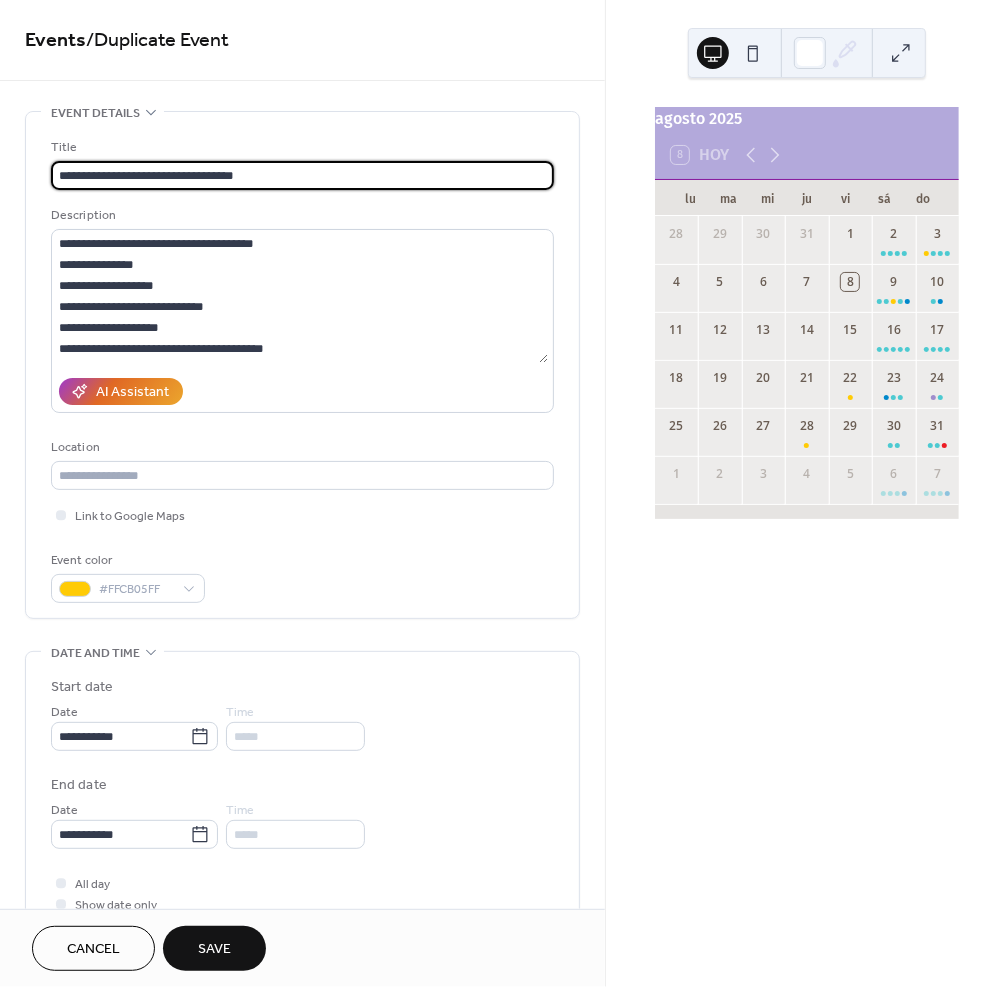 drag, startPoint x: 221, startPoint y: 172, endPoint x: 368, endPoint y: 175, distance: 147.03061 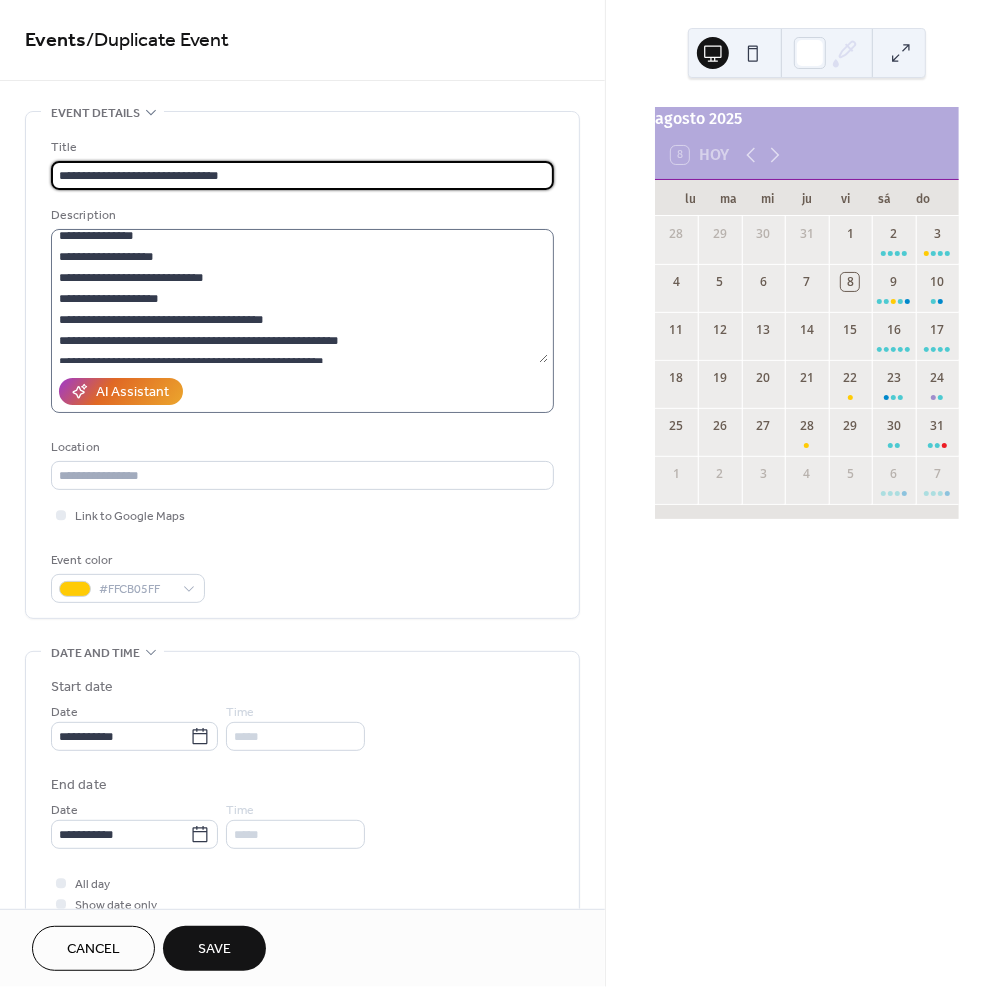 scroll, scrollTop: 8, scrollLeft: 0, axis: vertical 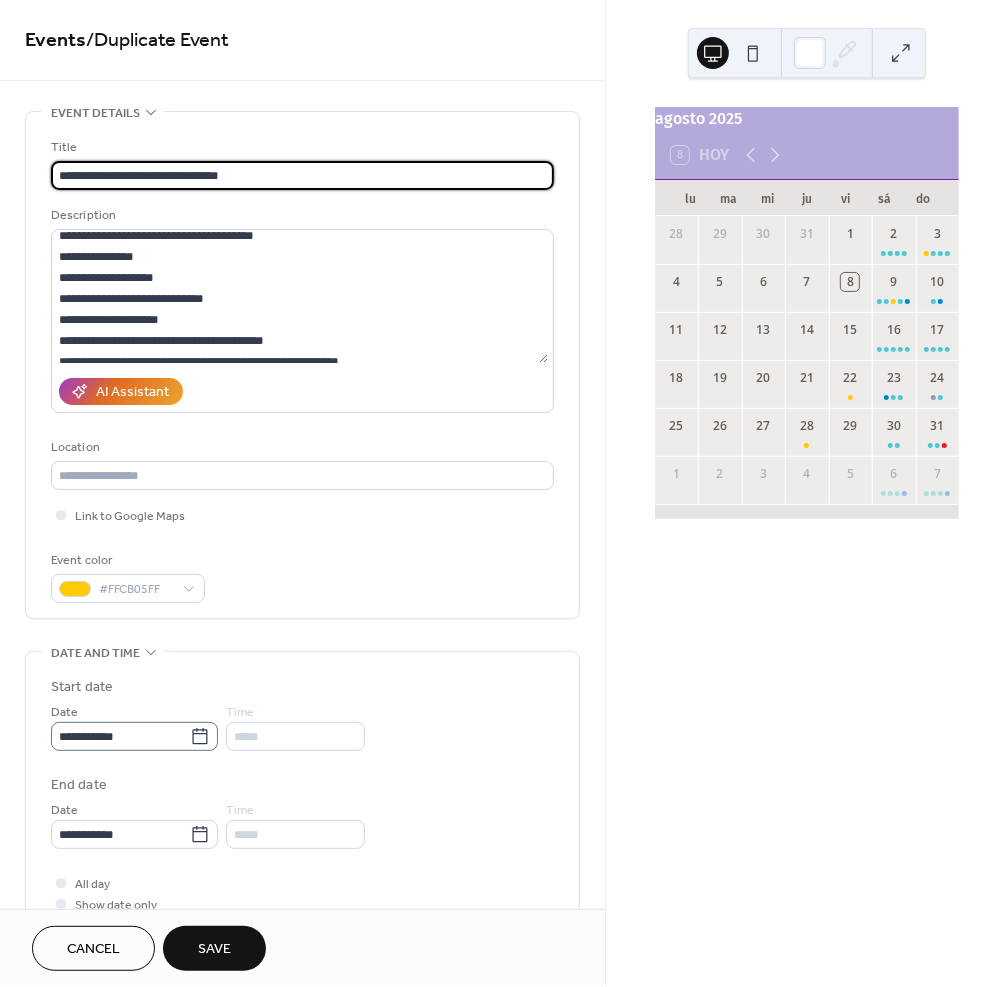 type on "**********" 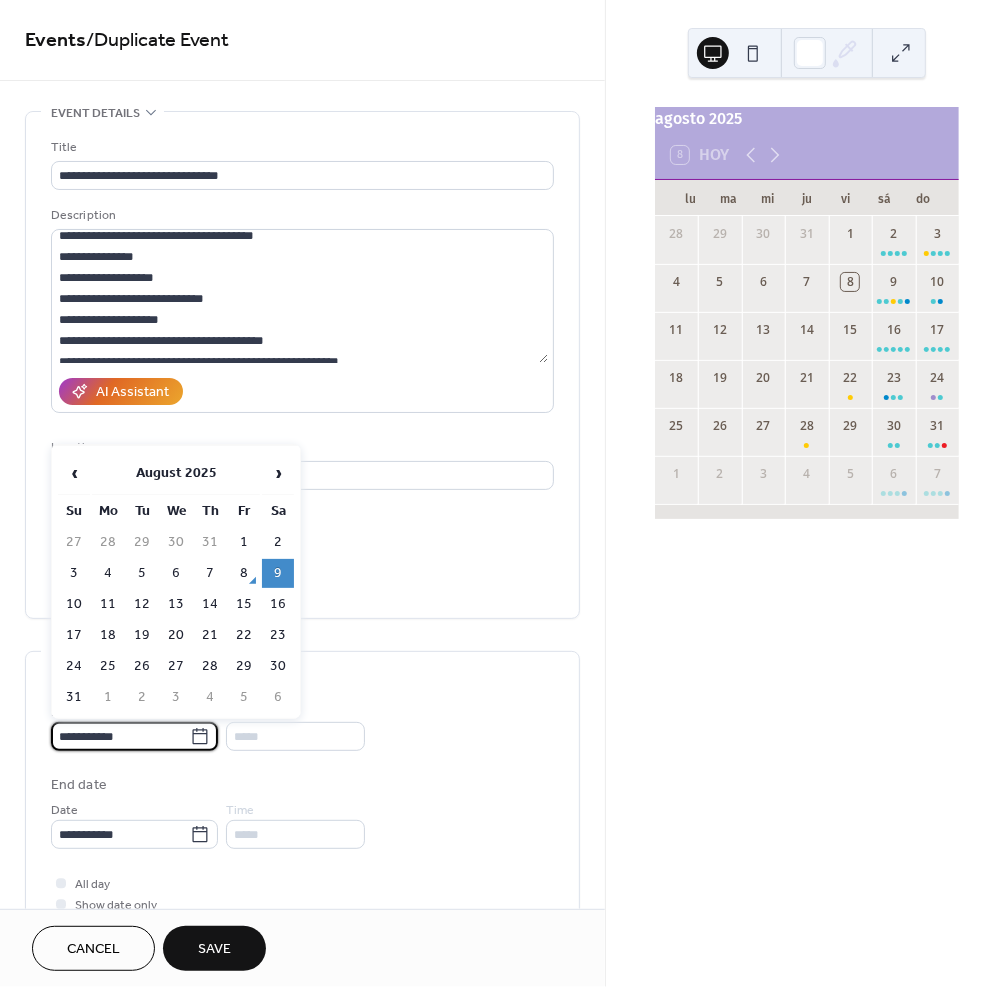 click on "**********" at bounding box center (120, 736) 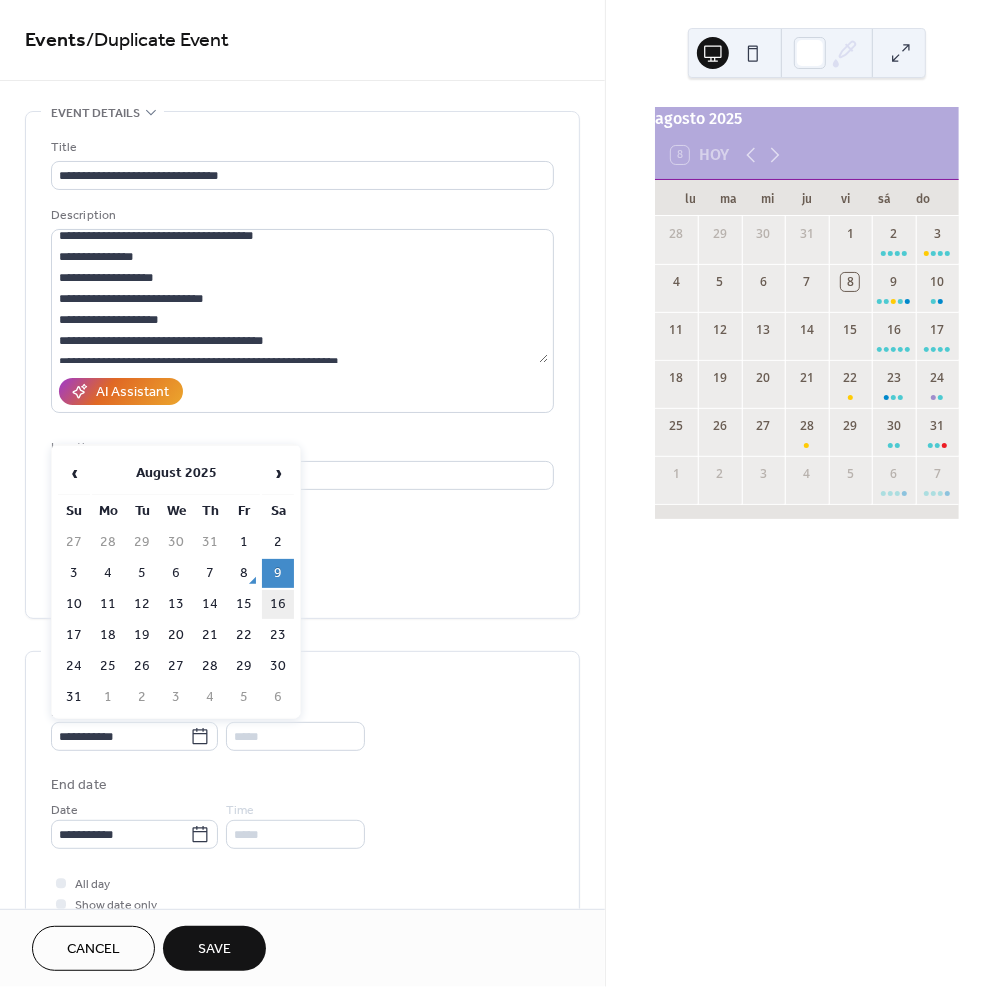 click on "16" at bounding box center [278, 604] 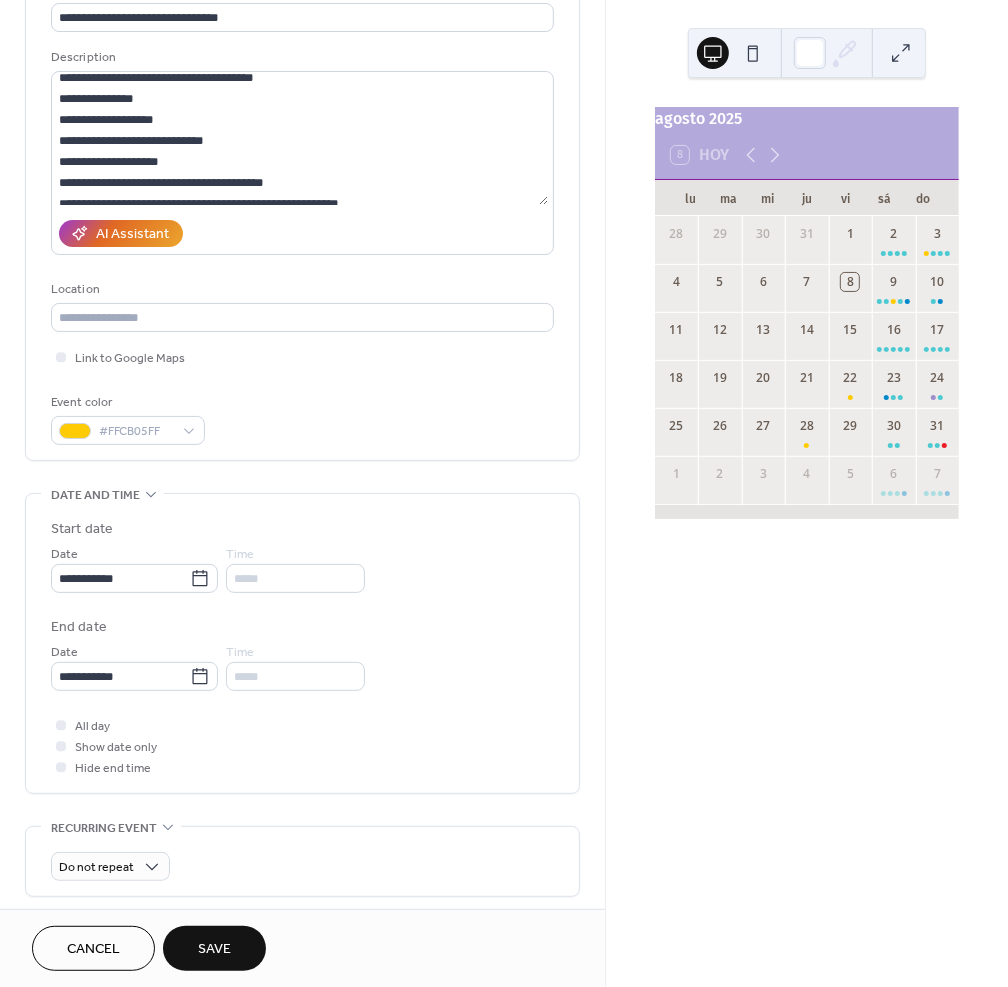 scroll, scrollTop: 251, scrollLeft: 0, axis: vertical 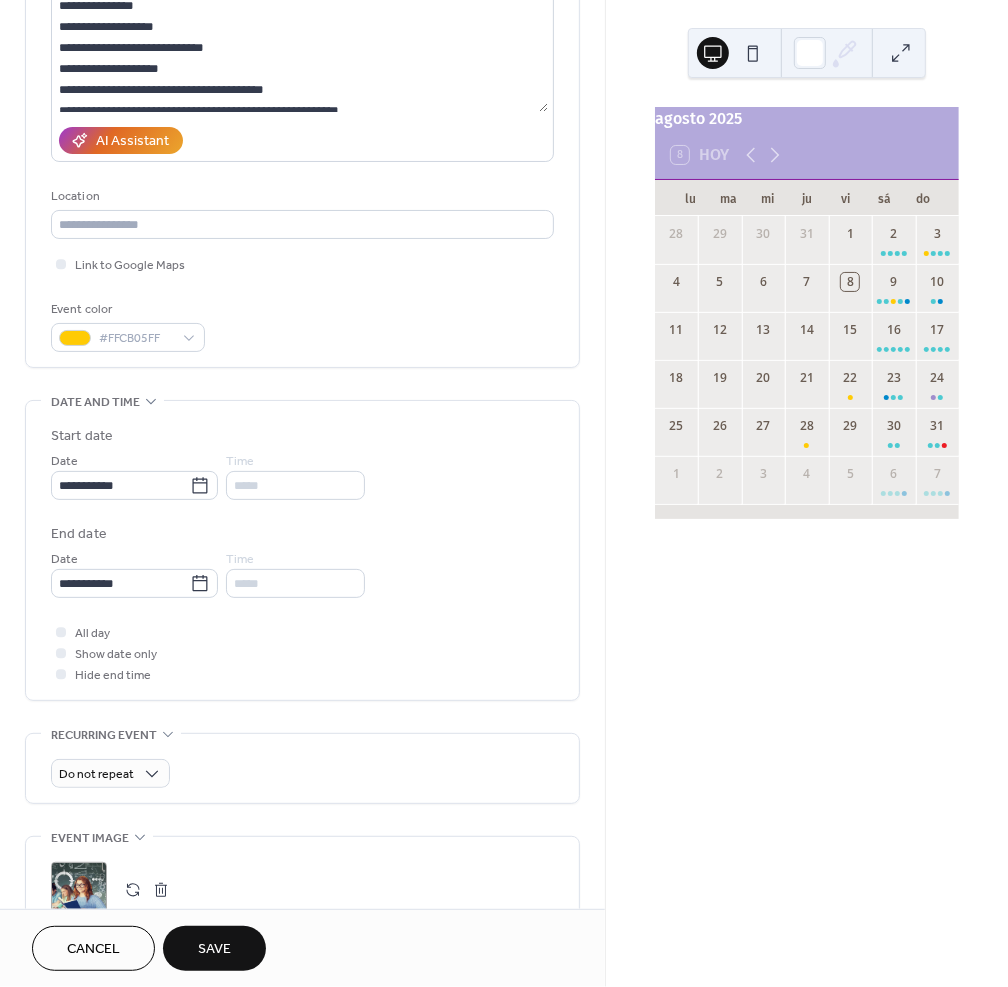 click on "Save" at bounding box center (214, 950) 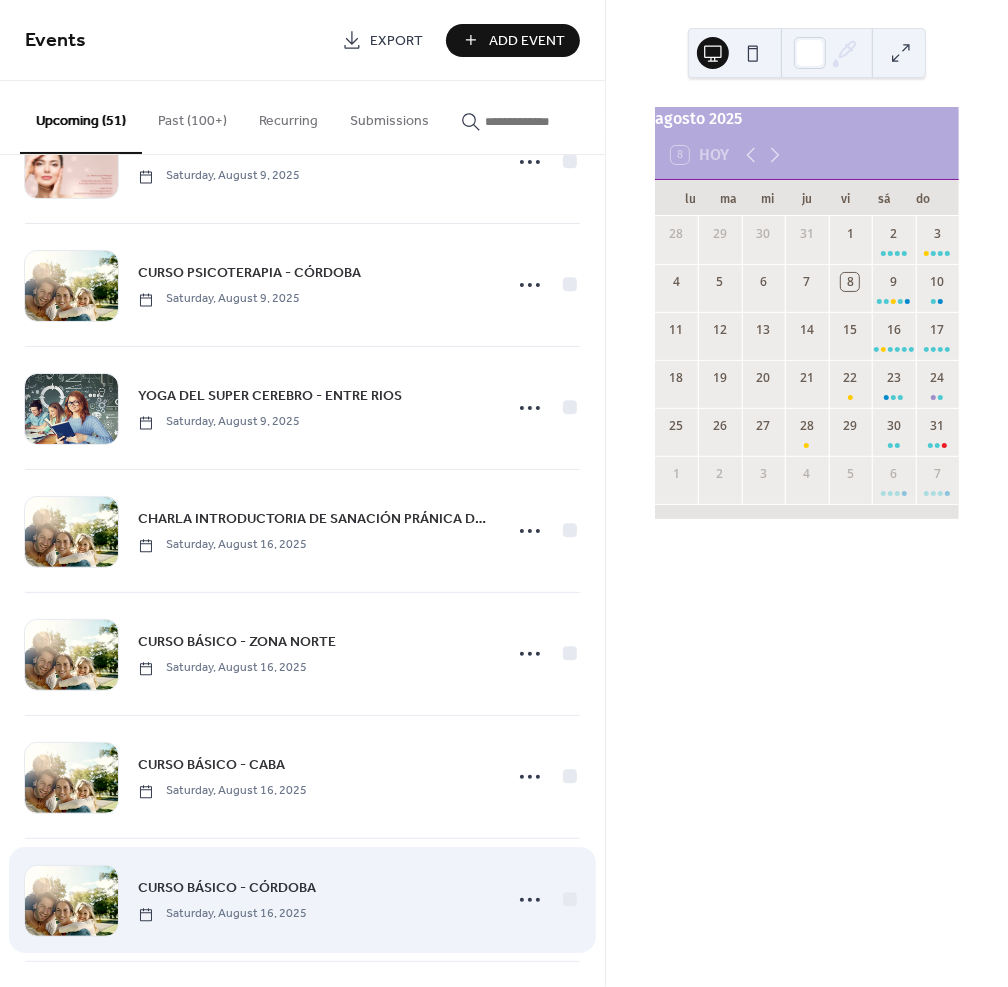 scroll, scrollTop: 367, scrollLeft: 0, axis: vertical 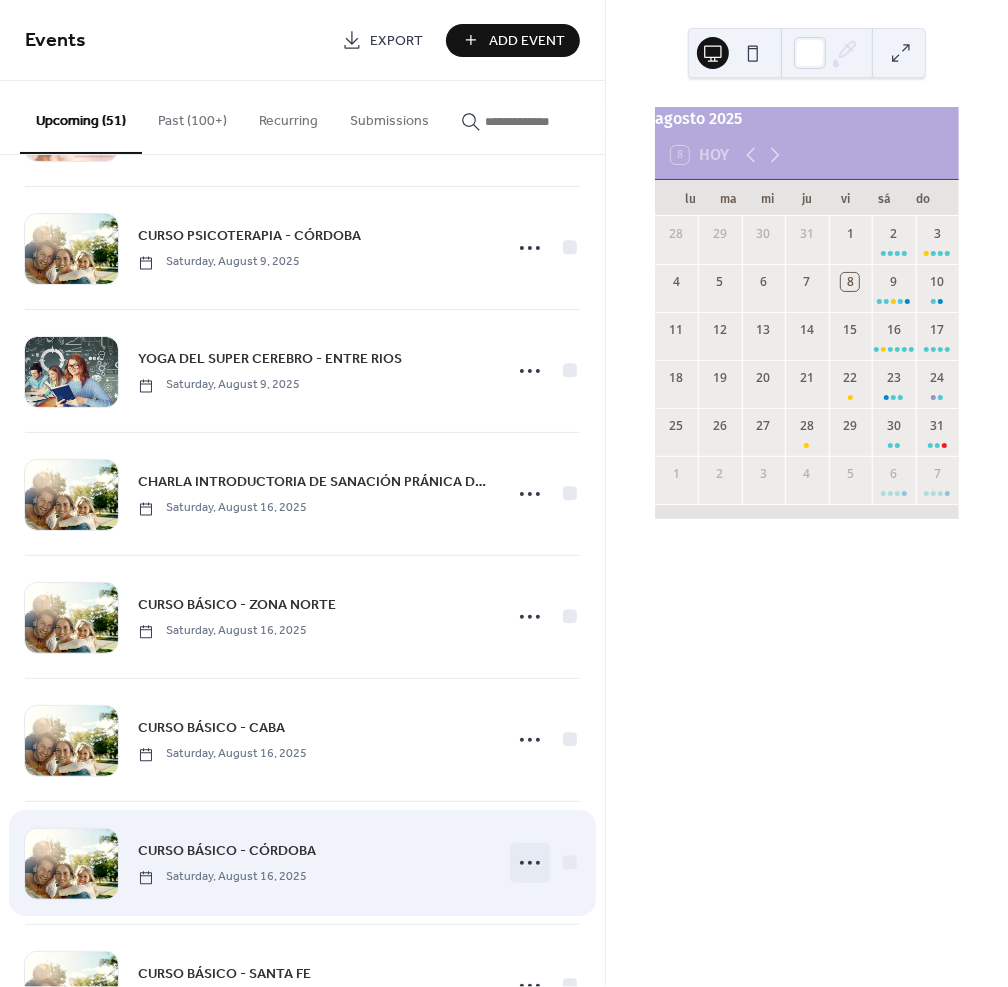 click 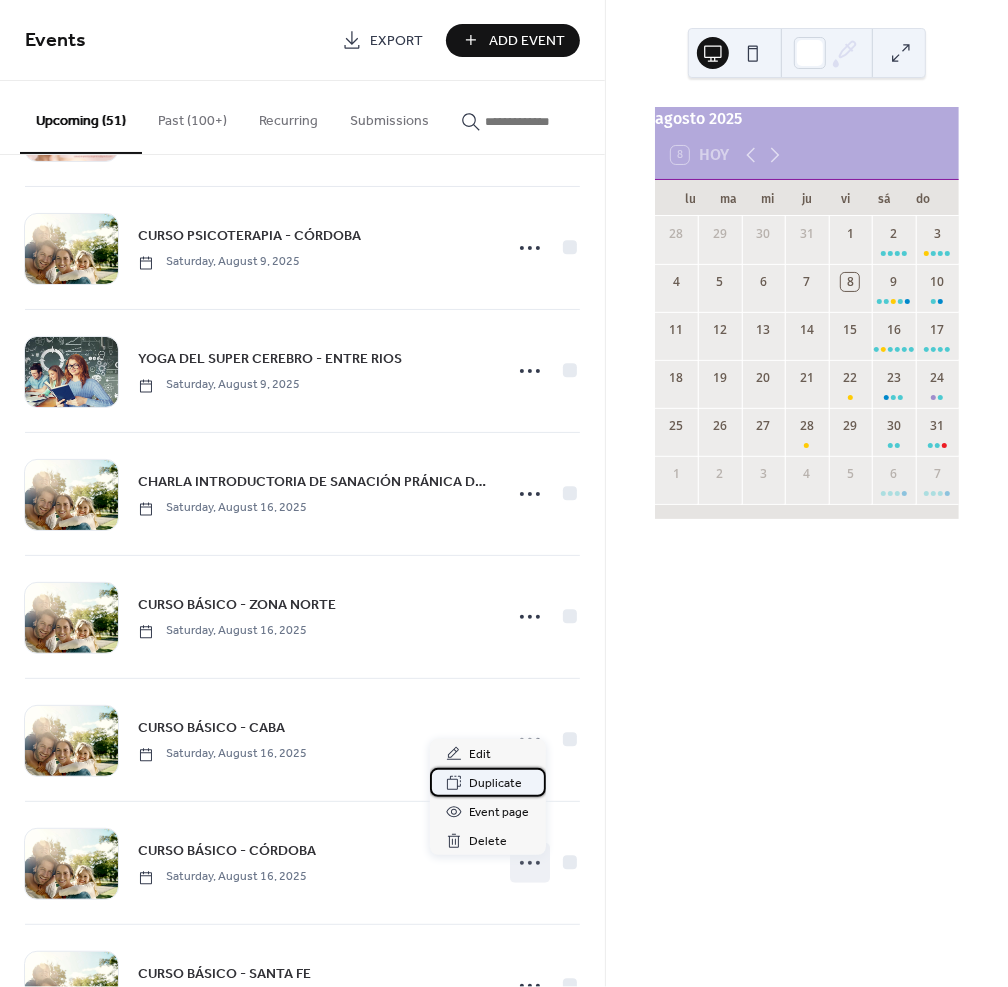 click on "Duplicate" at bounding box center (496, 784) 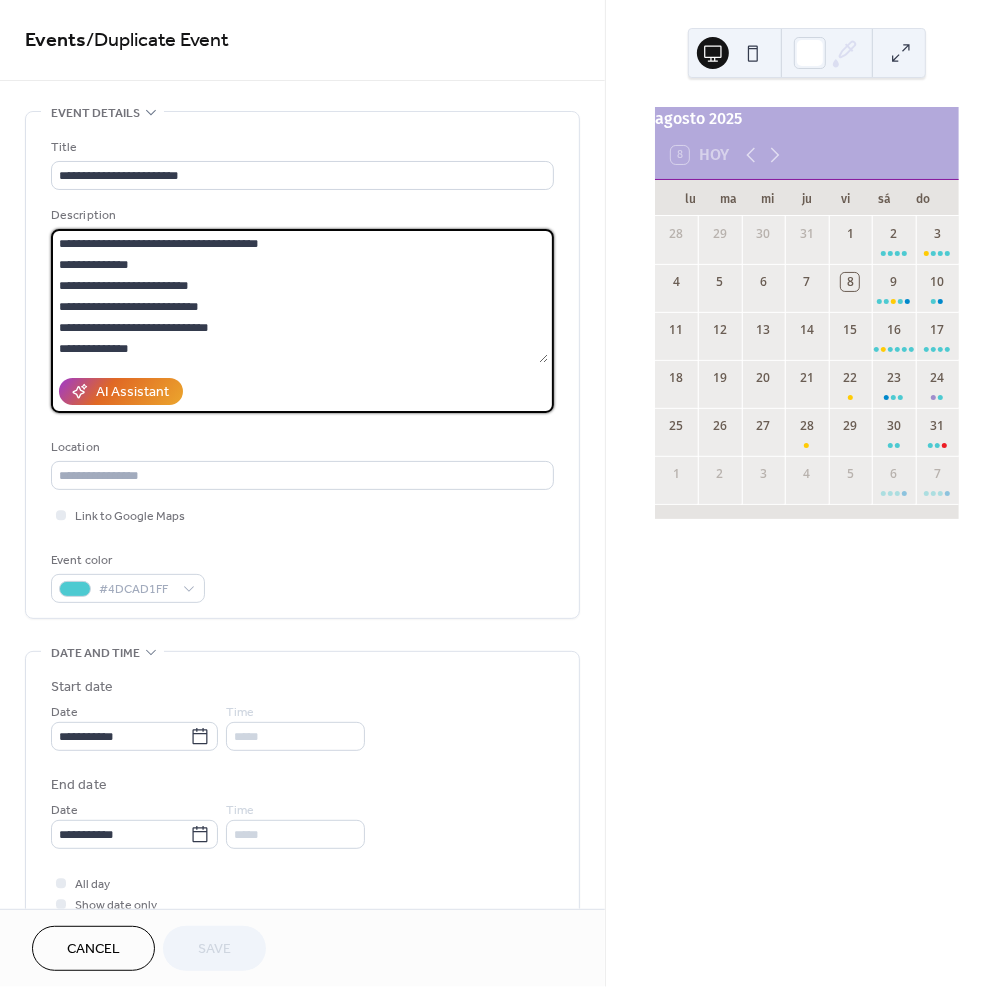 scroll, scrollTop: 34, scrollLeft: 0, axis: vertical 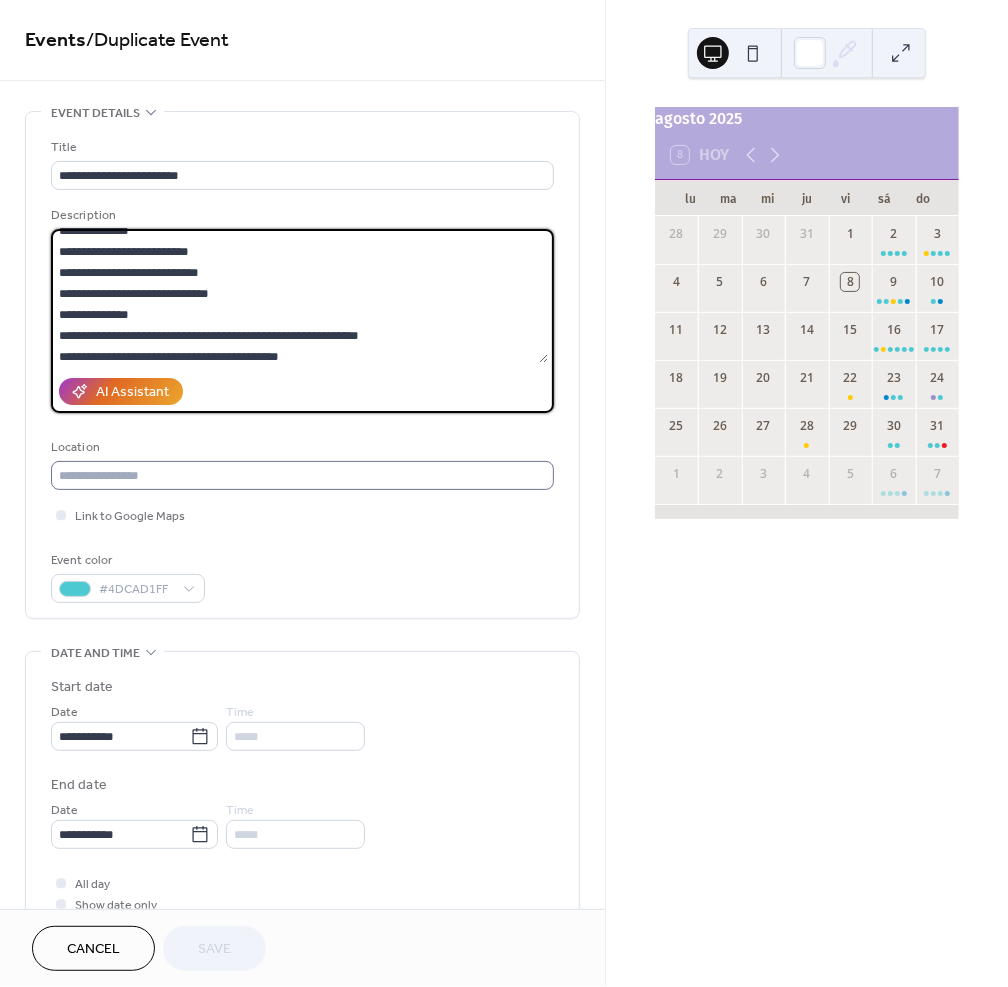 drag, startPoint x: 56, startPoint y: 263, endPoint x: 169, endPoint y: 475, distance: 240.2353 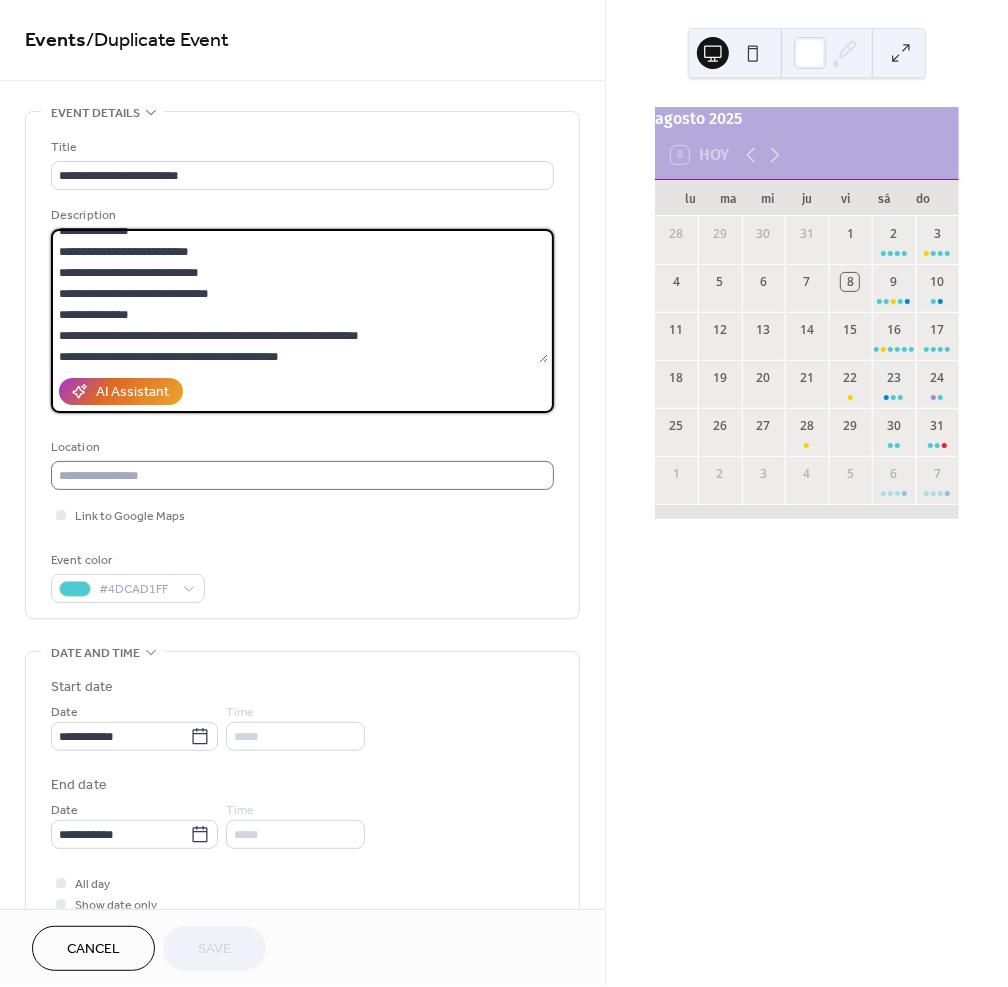paste on "**********" 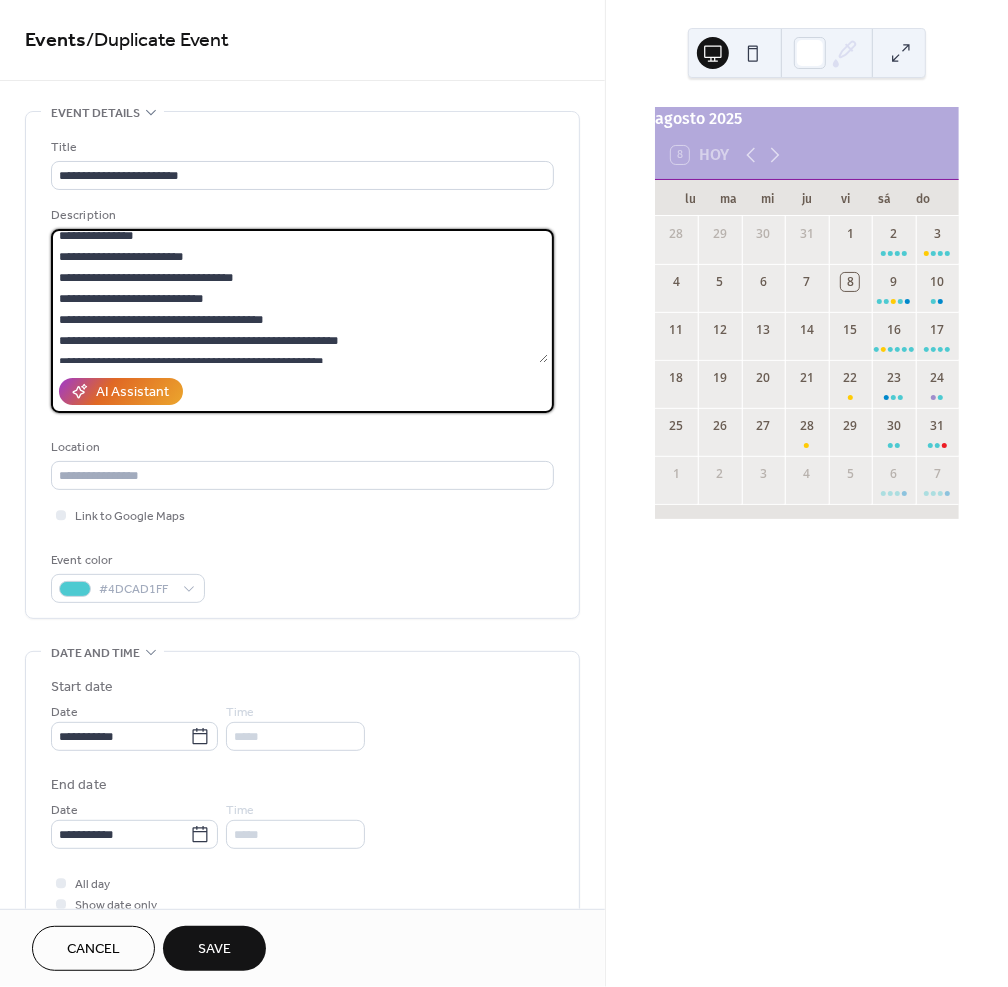 scroll, scrollTop: 8, scrollLeft: 0, axis: vertical 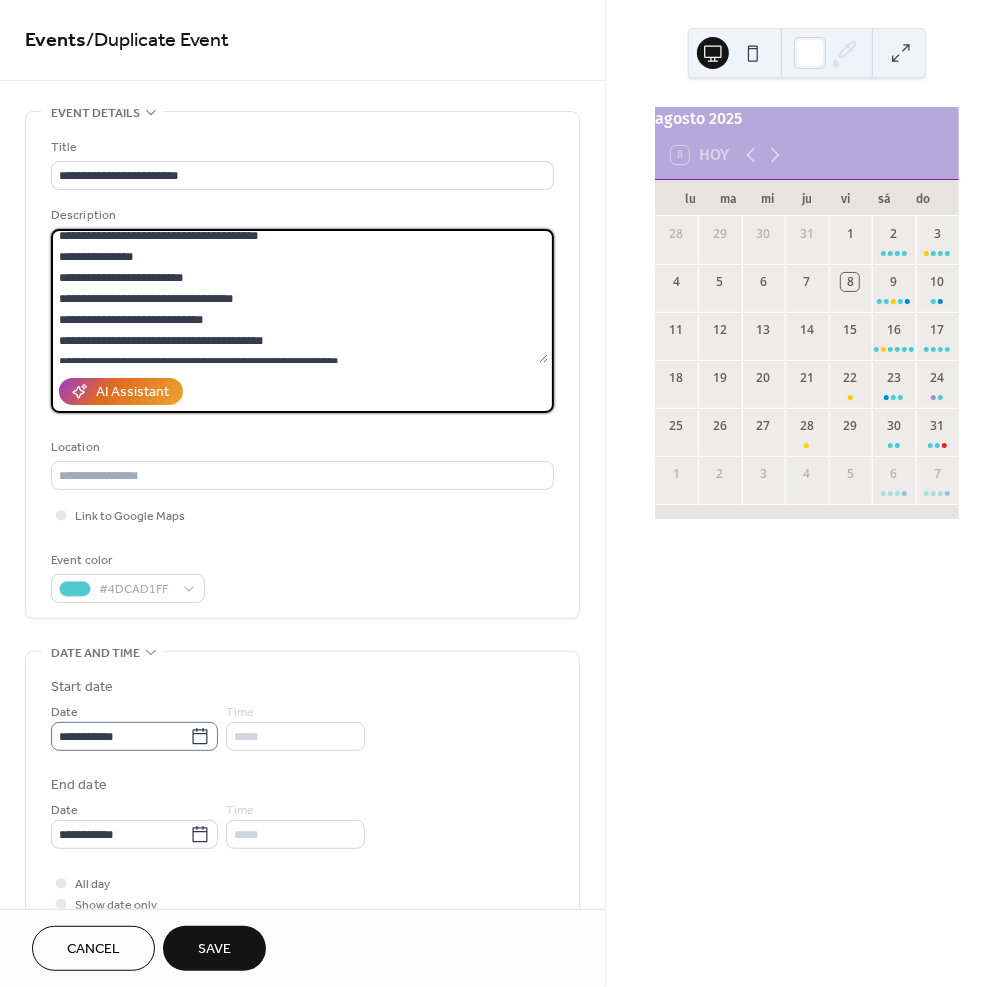 type on "**********" 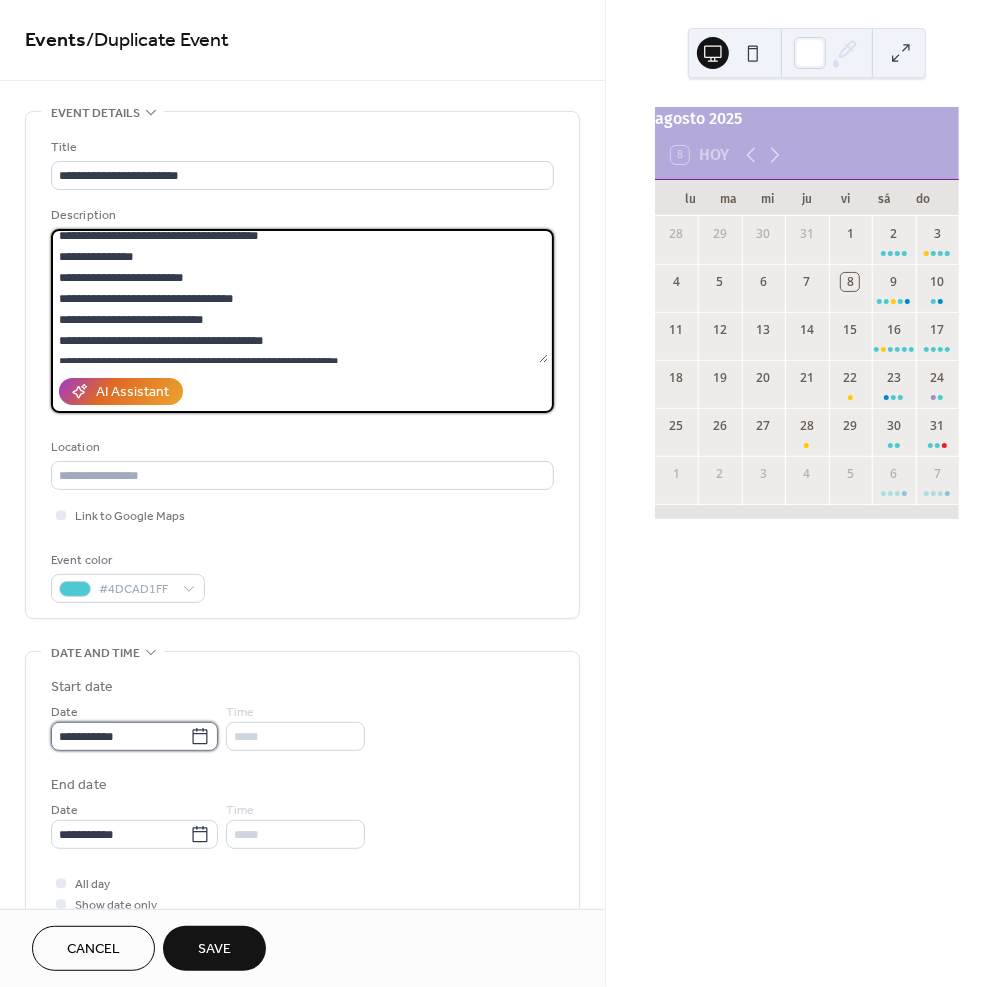 click on "**********" at bounding box center (120, 736) 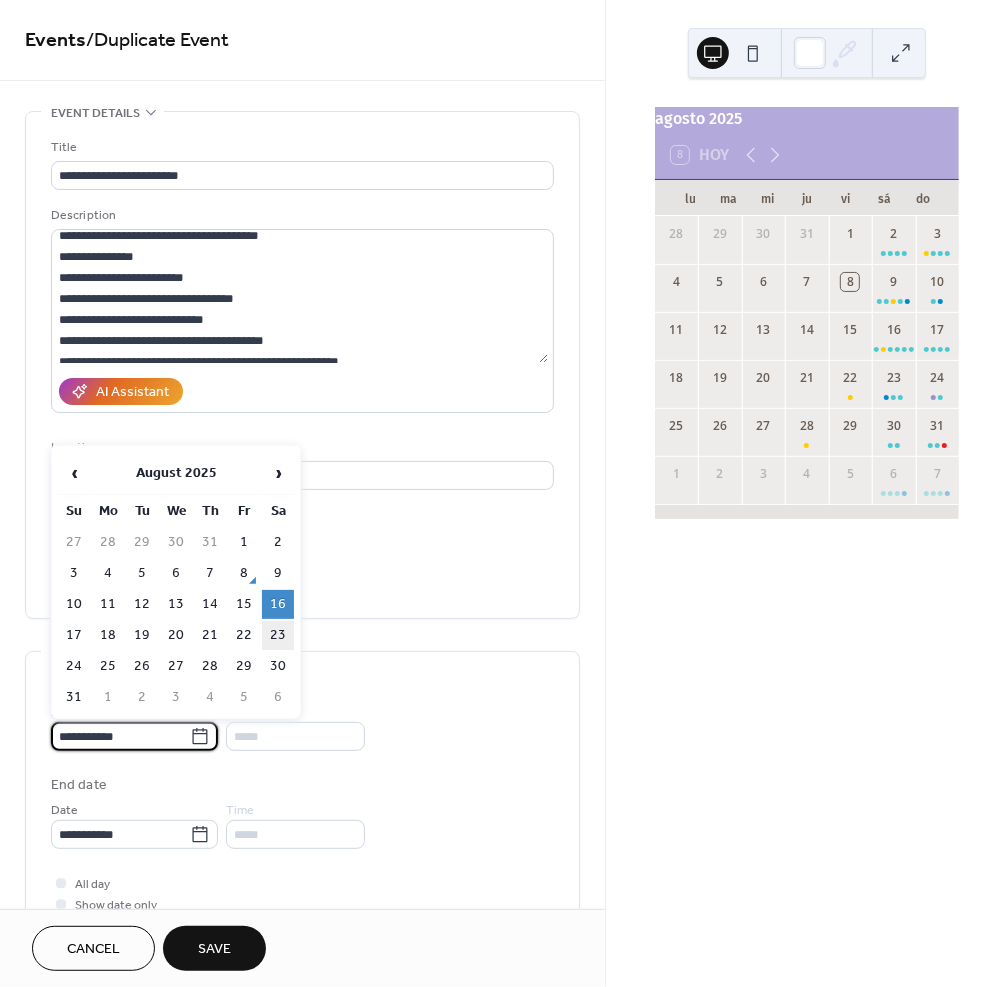click on "23" at bounding box center (278, 635) 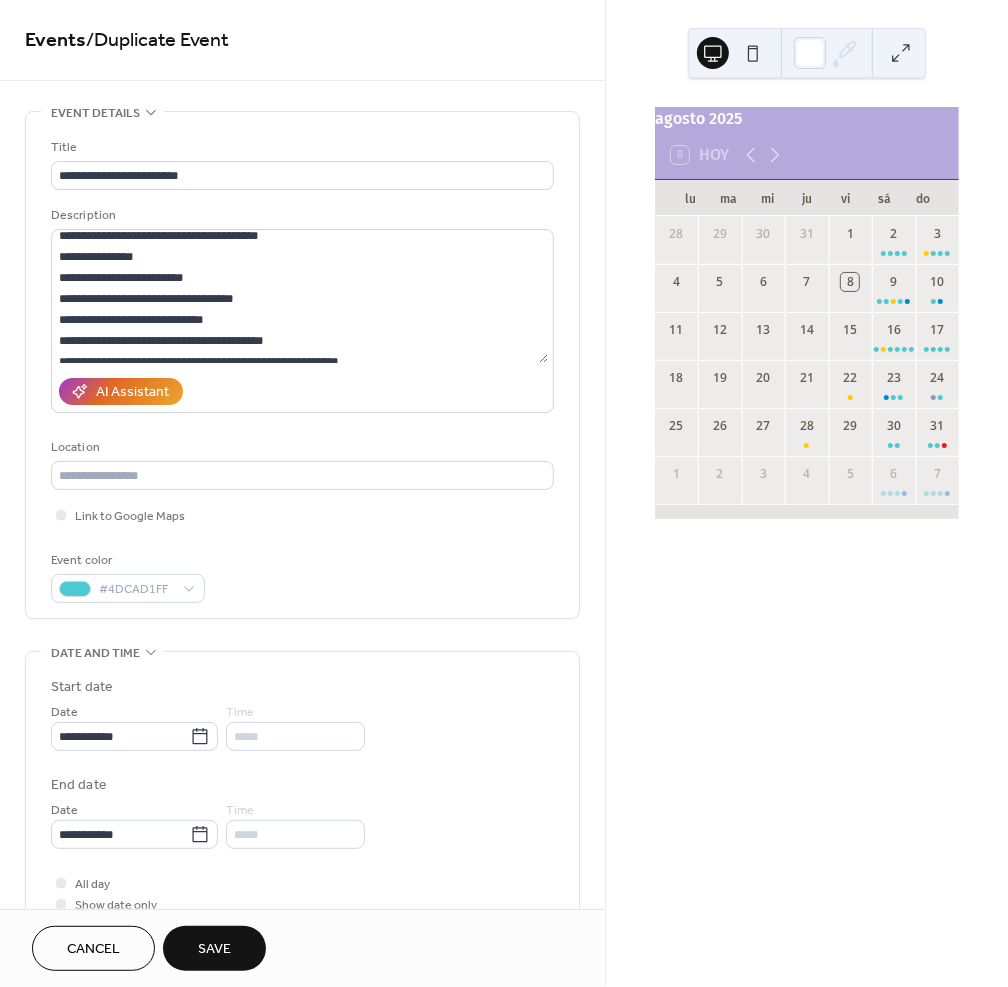 click on "Save" at bounding box center [214, 950] 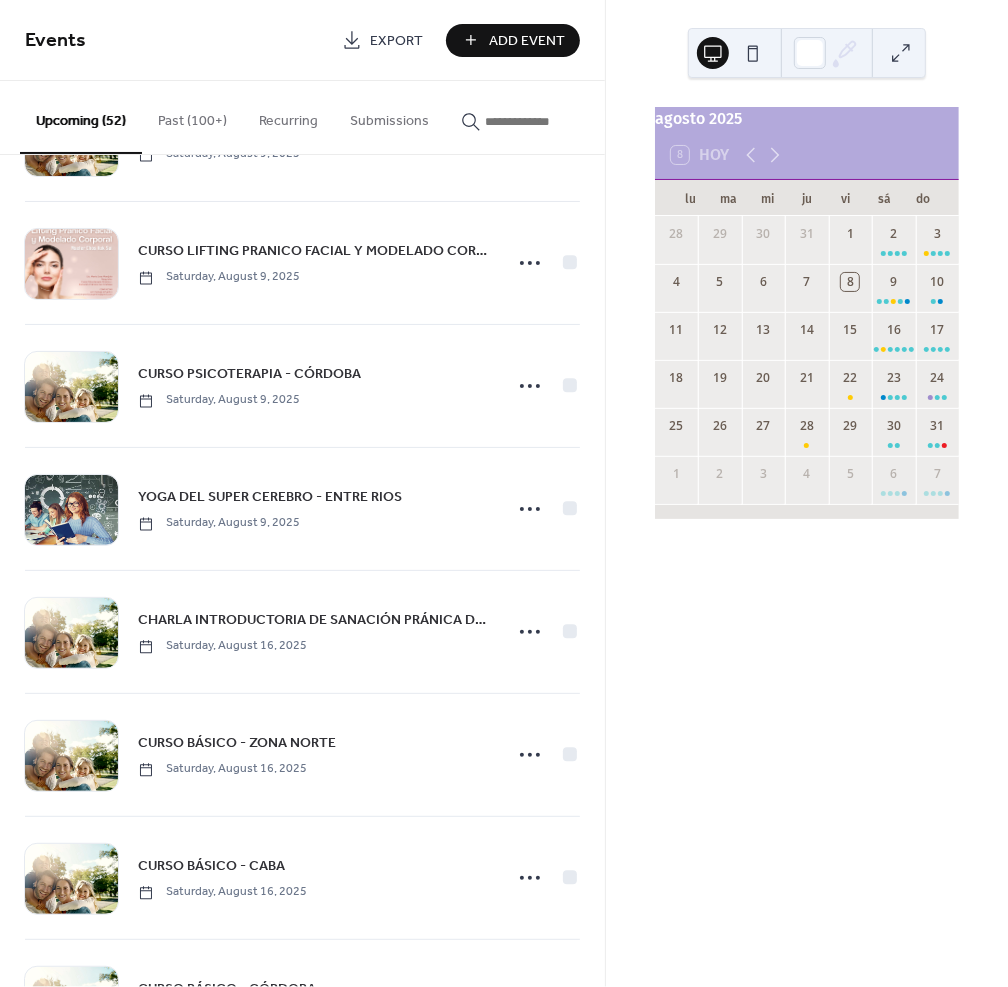 scroll, scrollTop: 405, scrollLeft: 0, axis: vertical 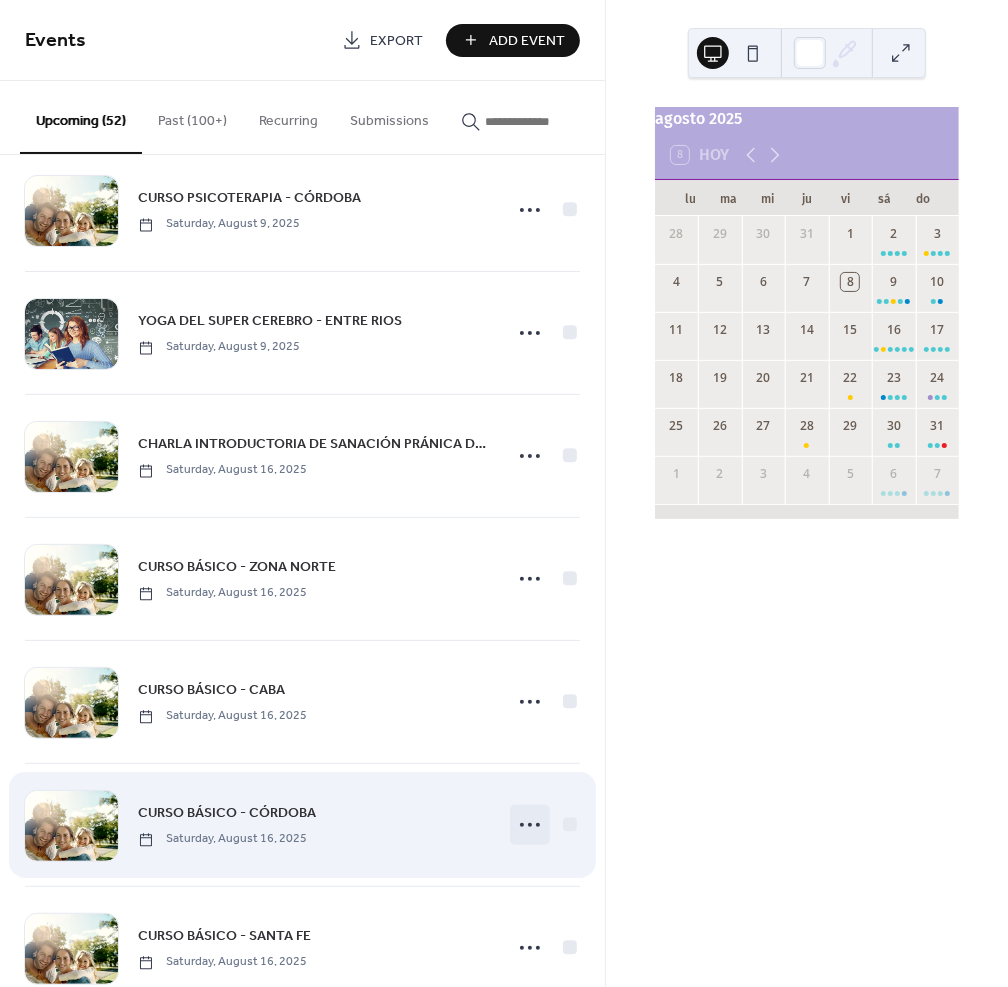click 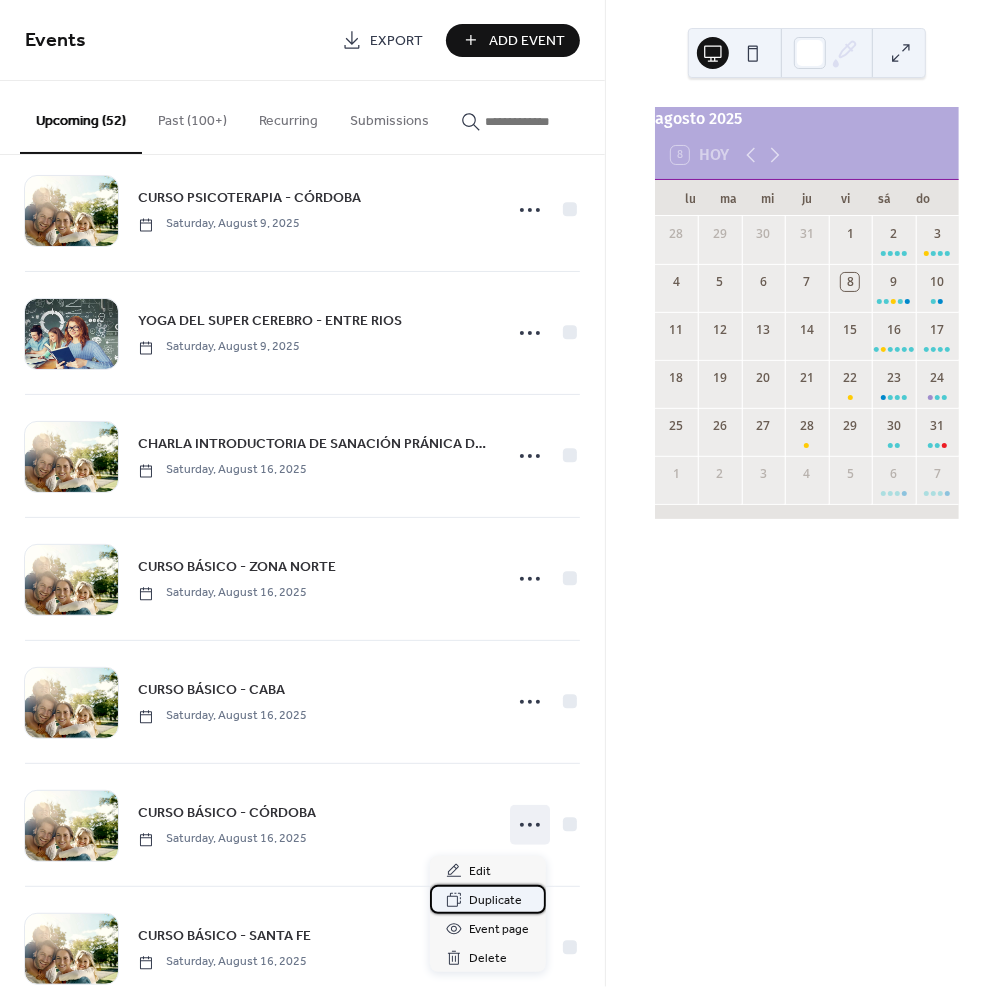 click on "Duplicate" at bounding box center [496, 901] 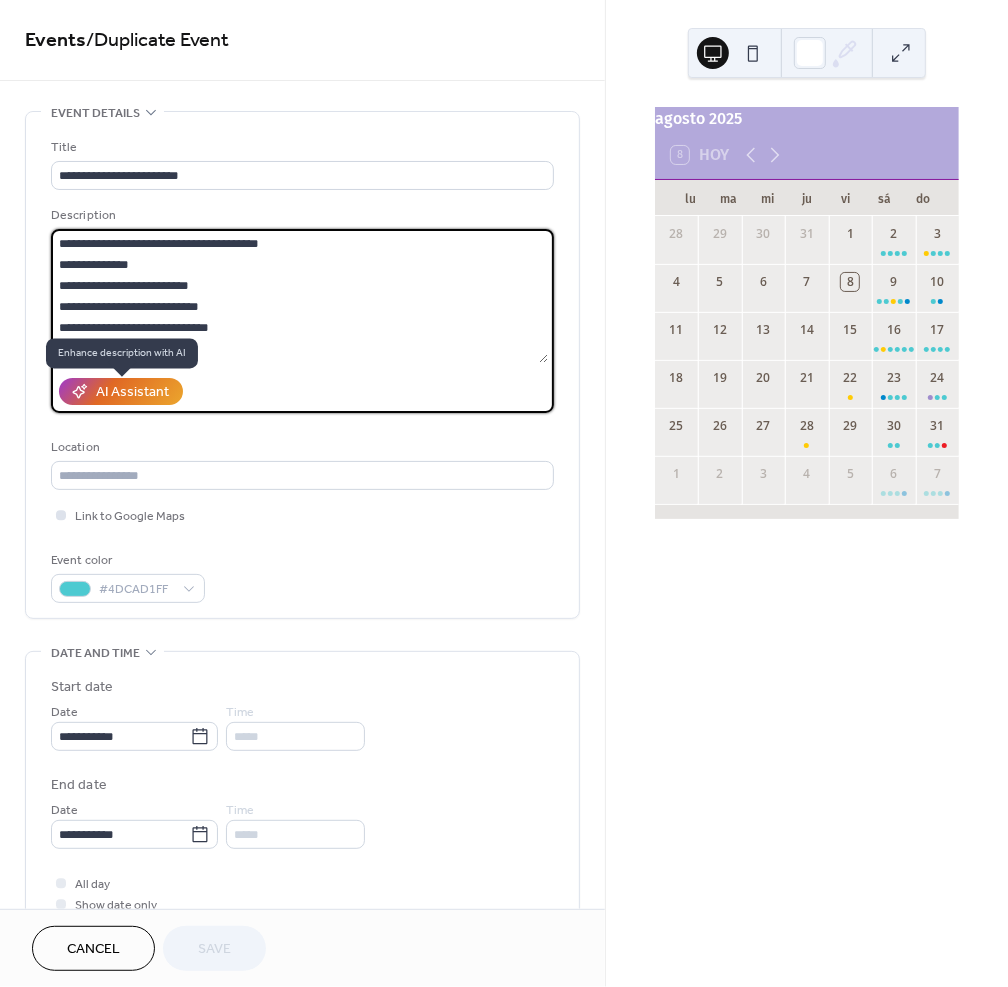 scroll, scrollTop: 34, scrollLeft: 0, axis: vertical 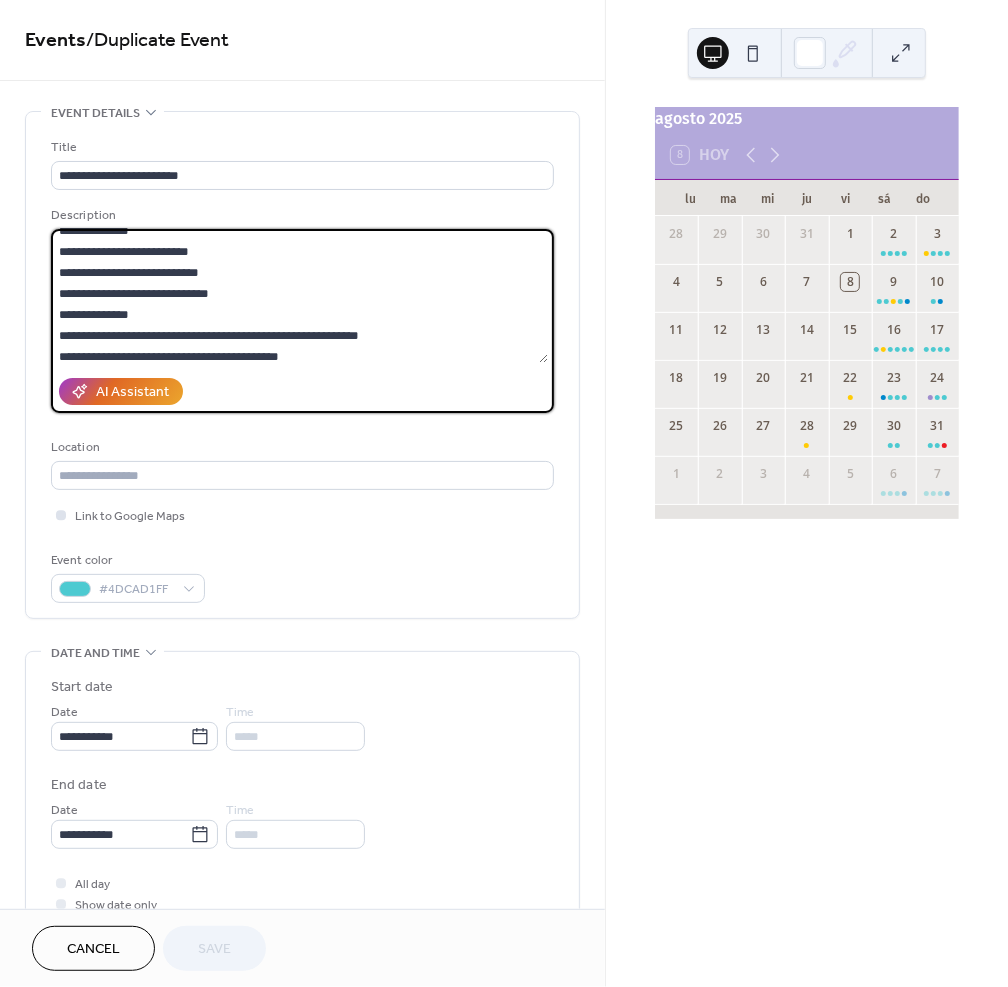 drag, startPoint x: 56, startPoint y: 261, endPoint x: 115, endPoint y: 519, distance: 264.66016 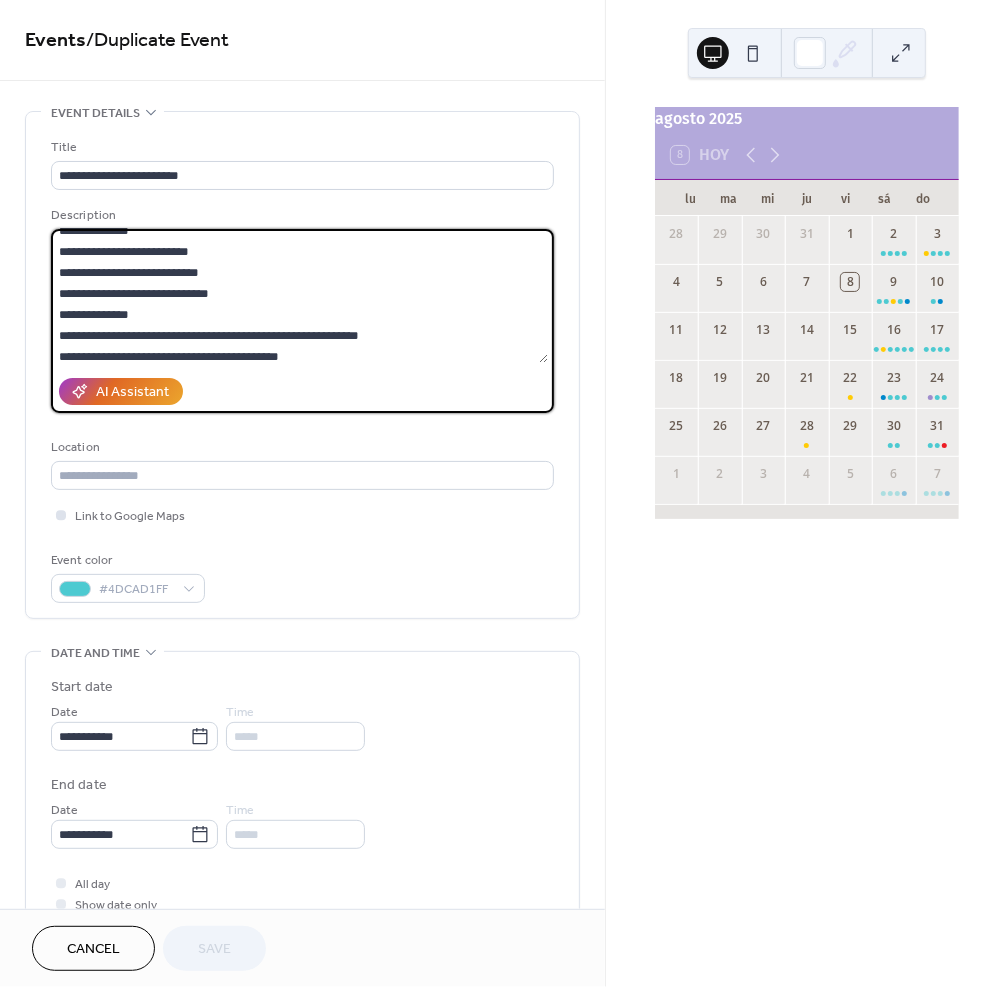 paste on "**********" 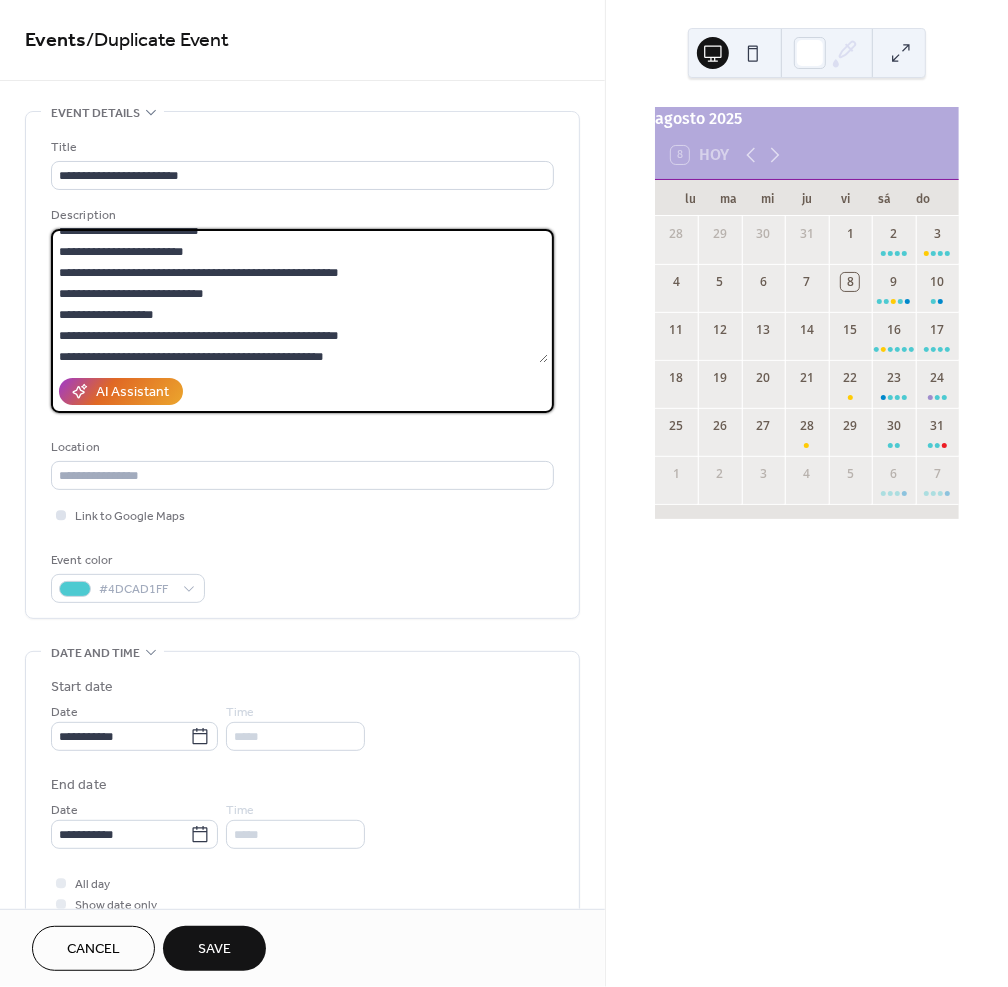 scroll, scrollTop: 34, scrollLeft: 0, axis: vertical 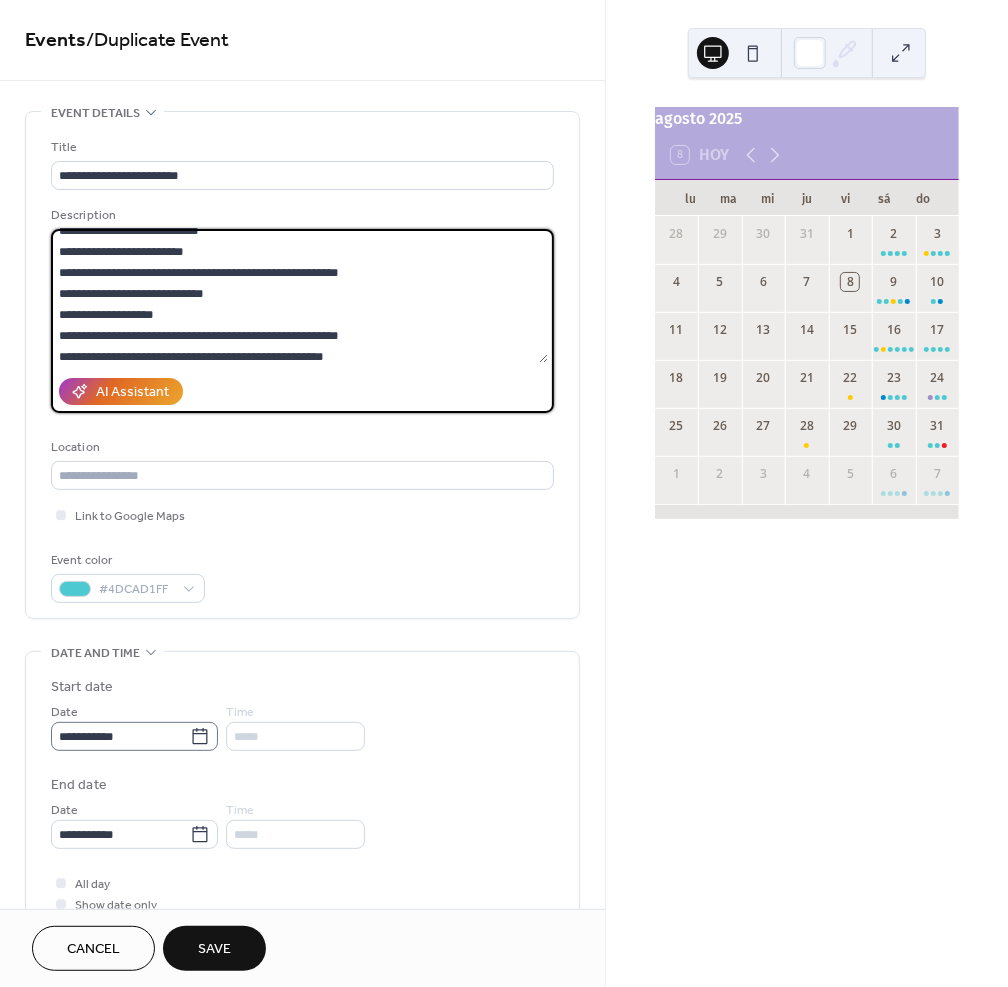 type on "**********" 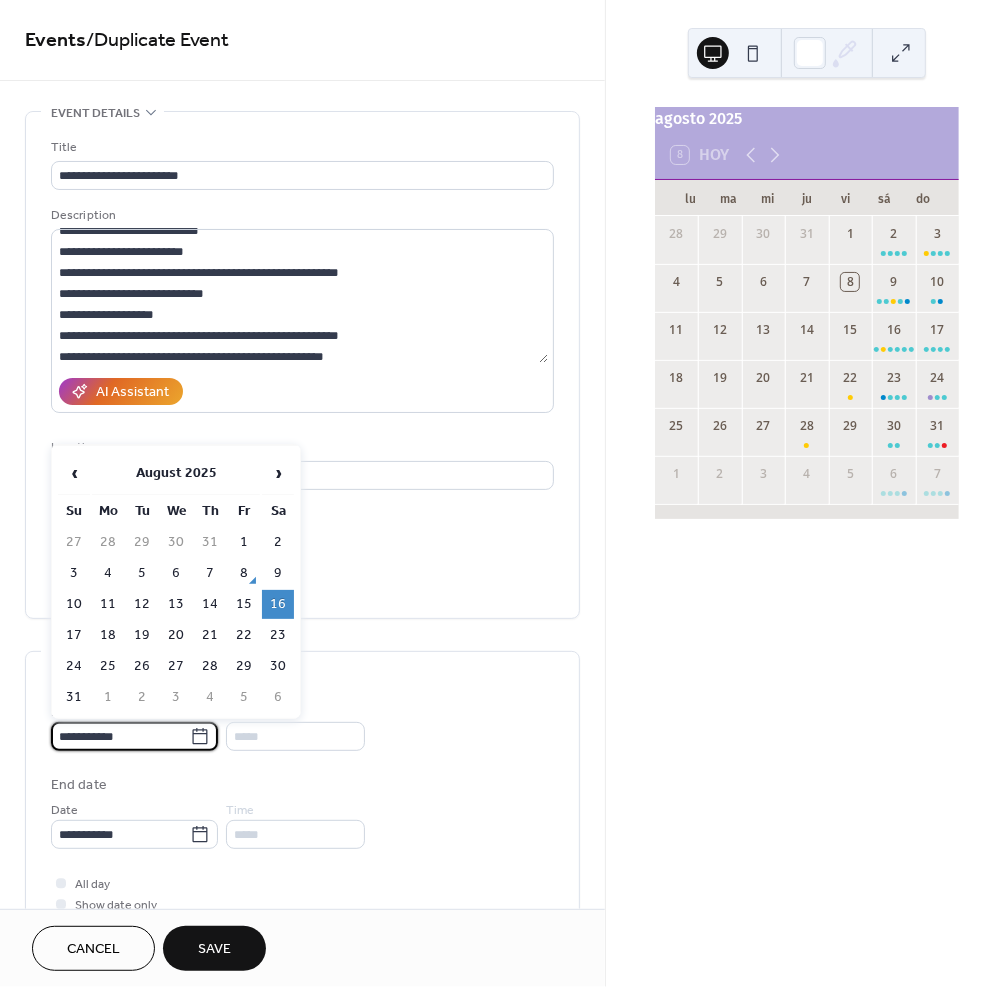 click on "**********" at bounding box center [120, 736] 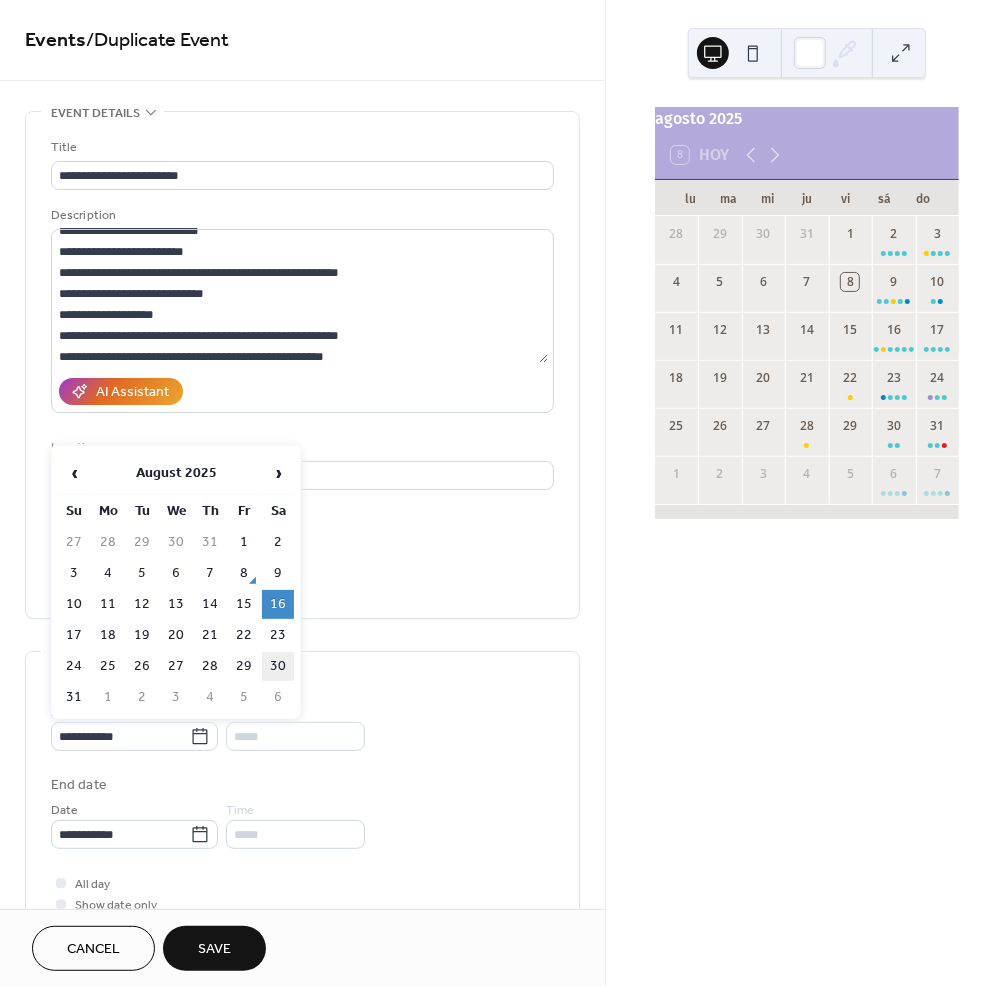 click on "30" at bounding box center (278, 666) 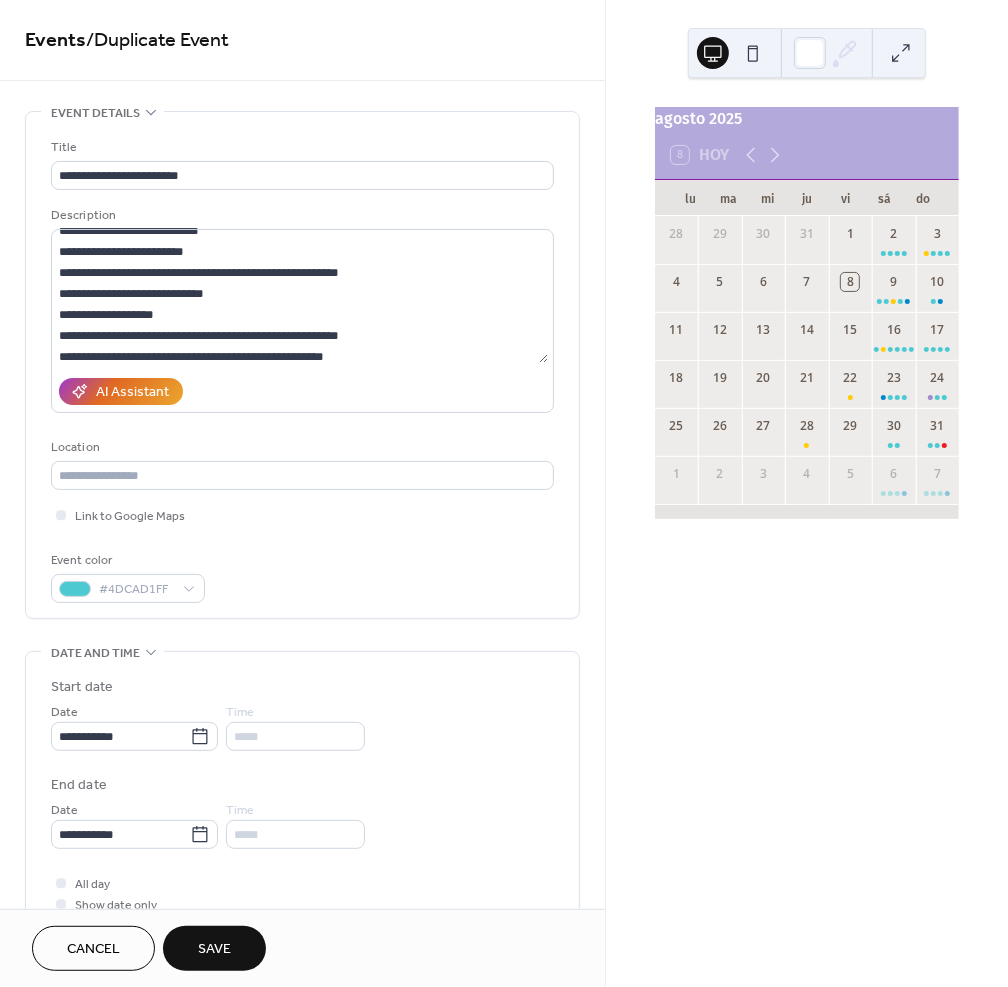 click on "Save" at bounding box center (214, 950) 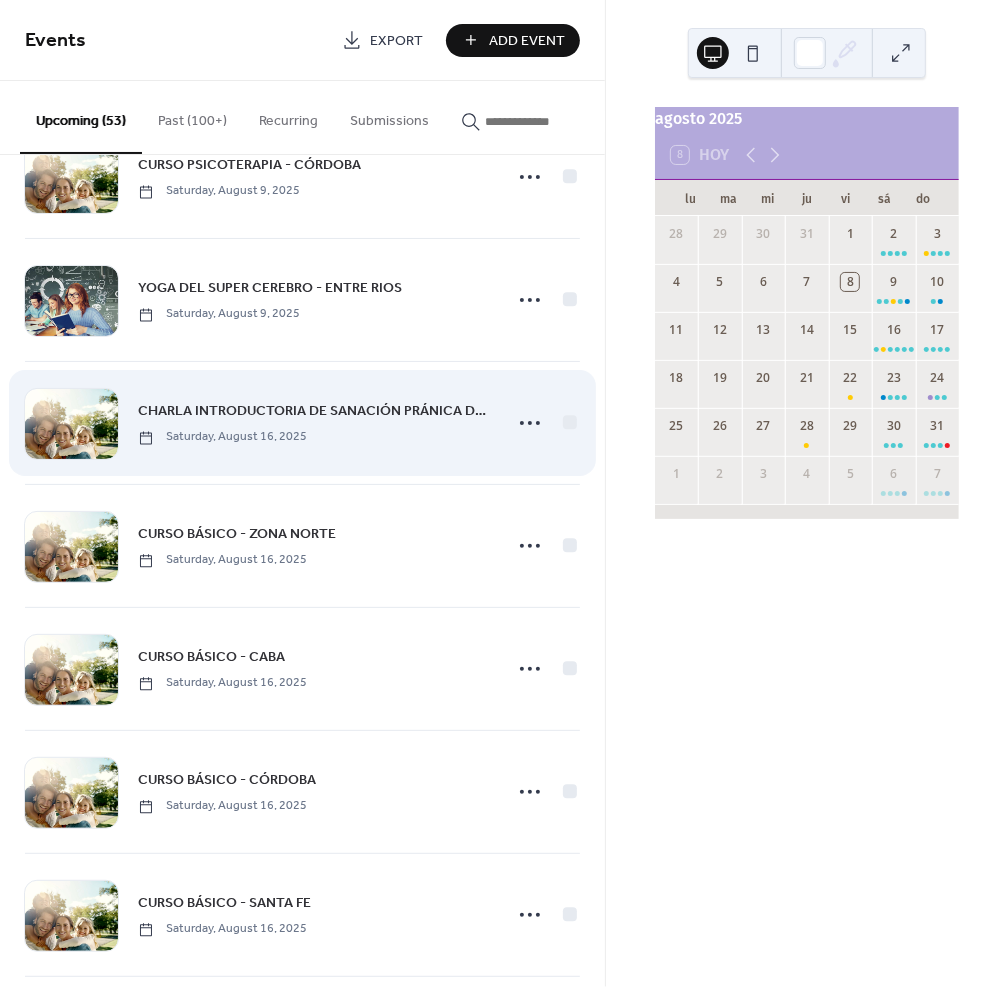 scroll, scrollTop: 457, scrollLeft: 0, axis: vertical 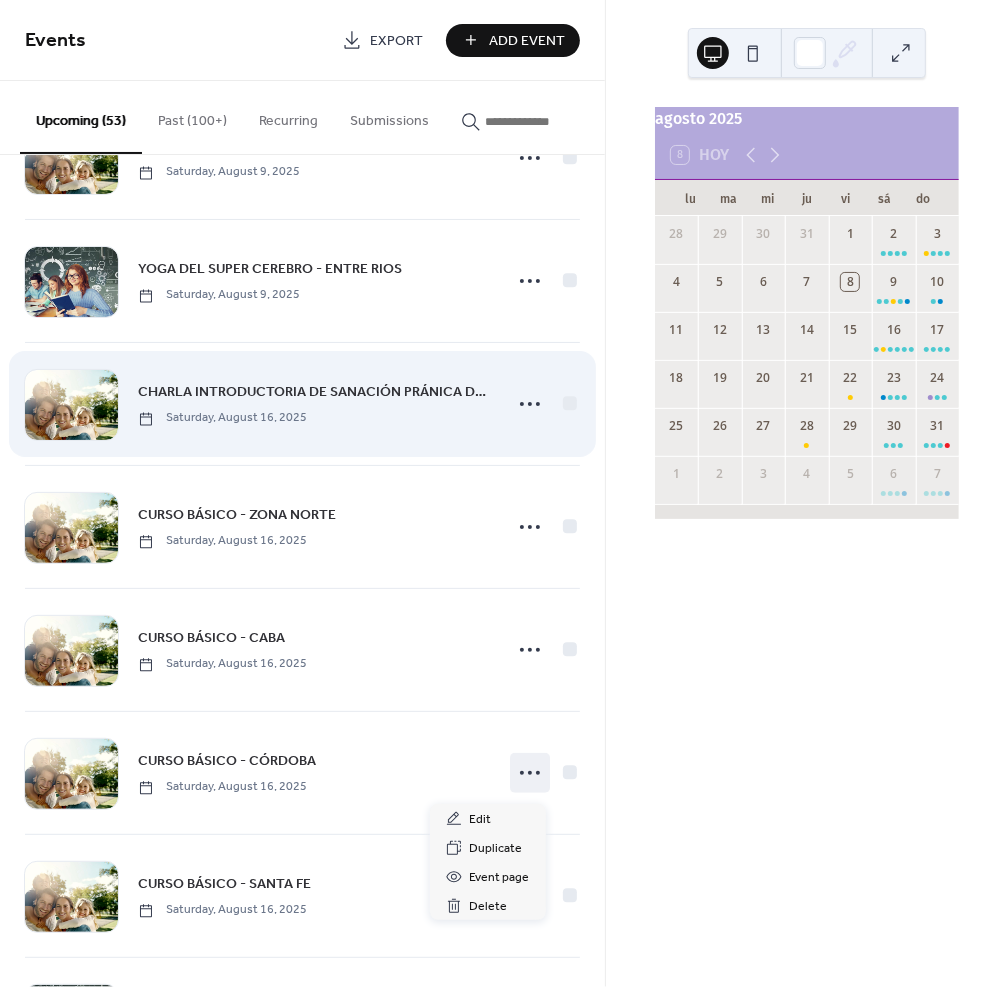 click 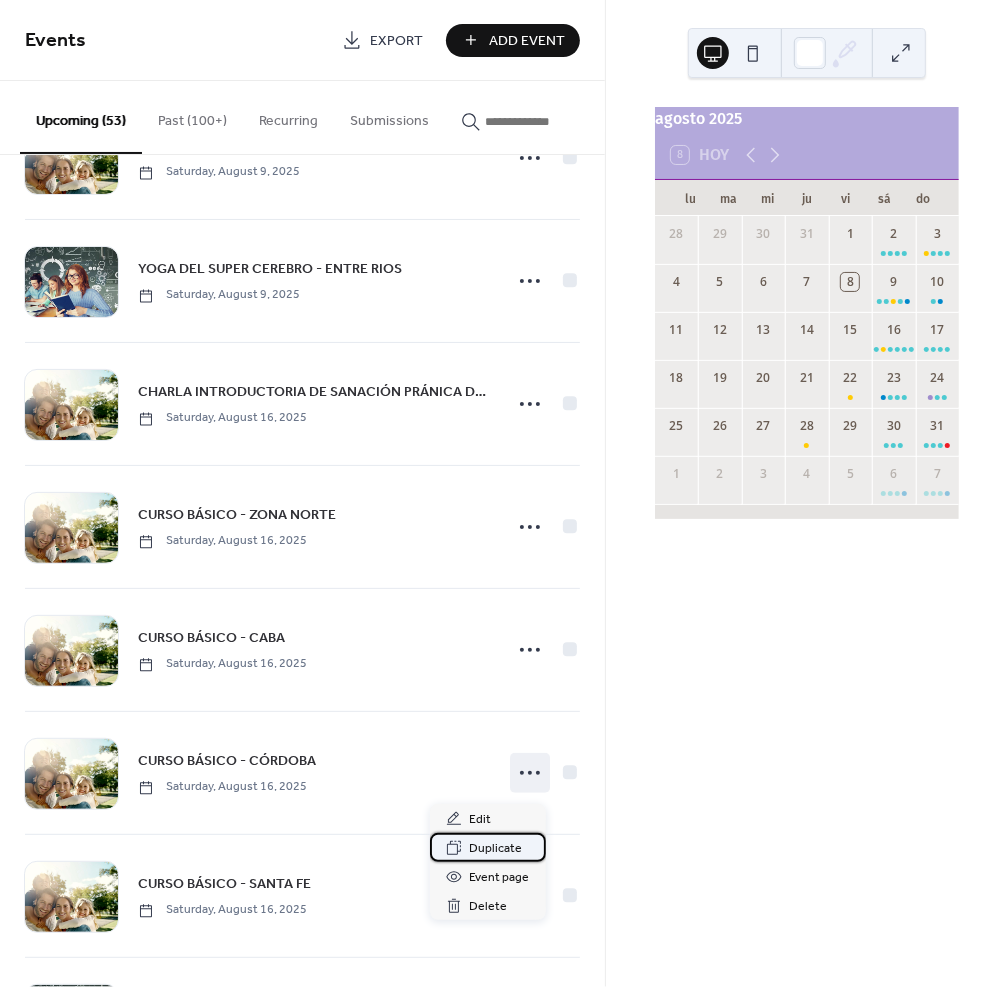 click on "Duplicate" at bounding box center [496, 849] 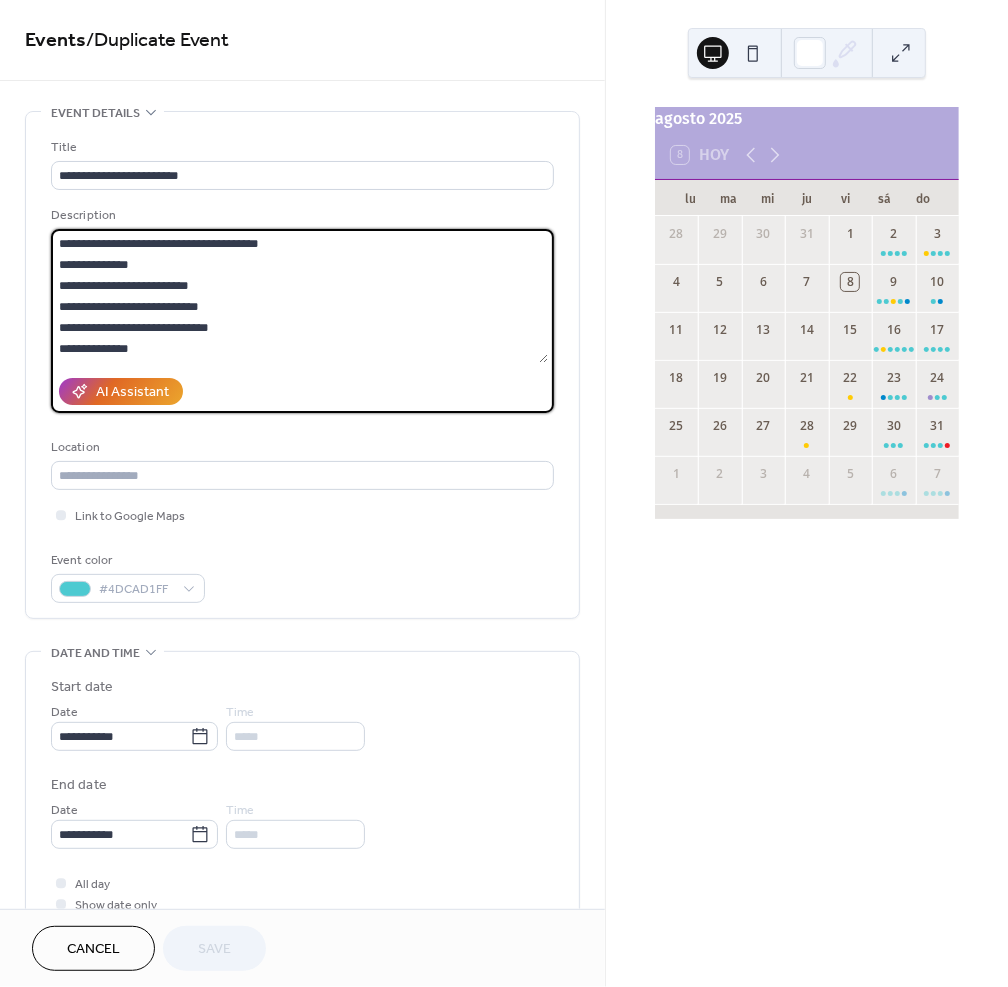 scroll, scrollTop: 34, scrollLeft: 0, axis: vertical 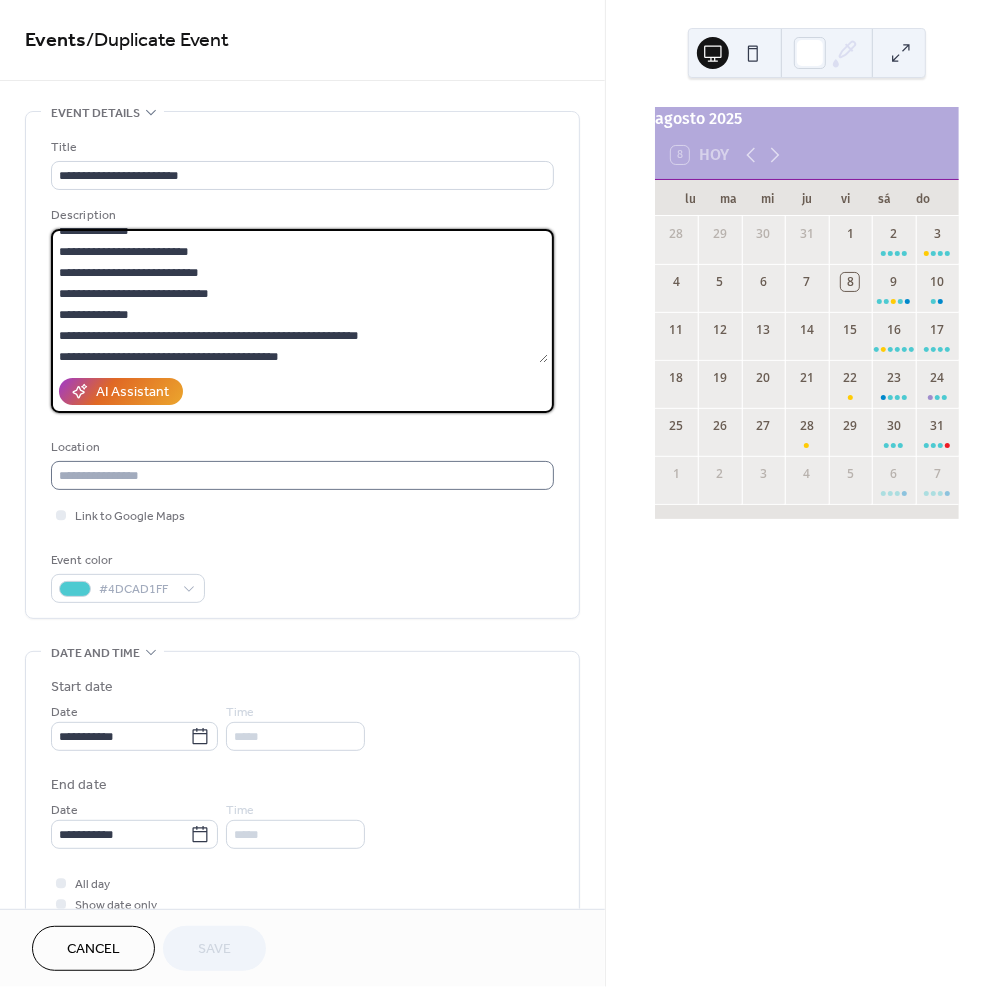 drag, startPoint x: 62, startPoint y: 265, endPoint x: 178, endPoint y: 474, distance: 239.03348 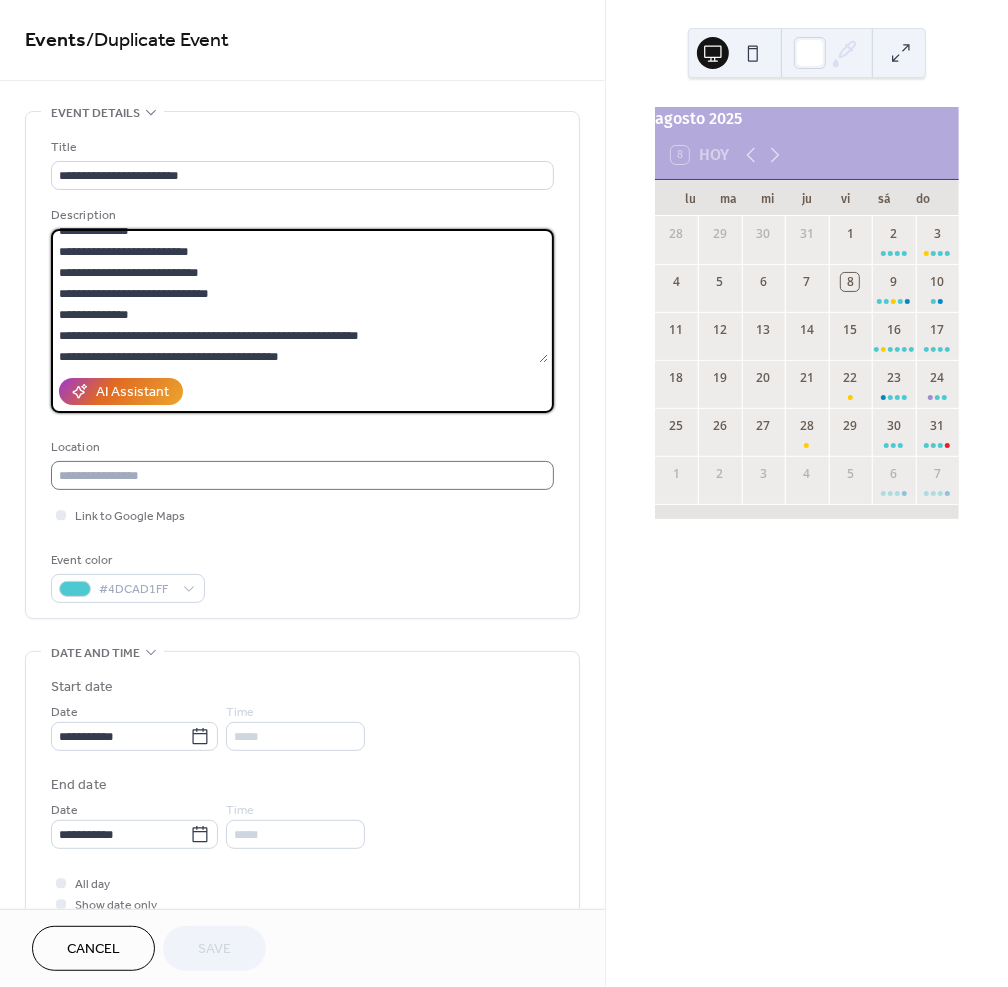 click on "**********" at bounding box center (302, 370) 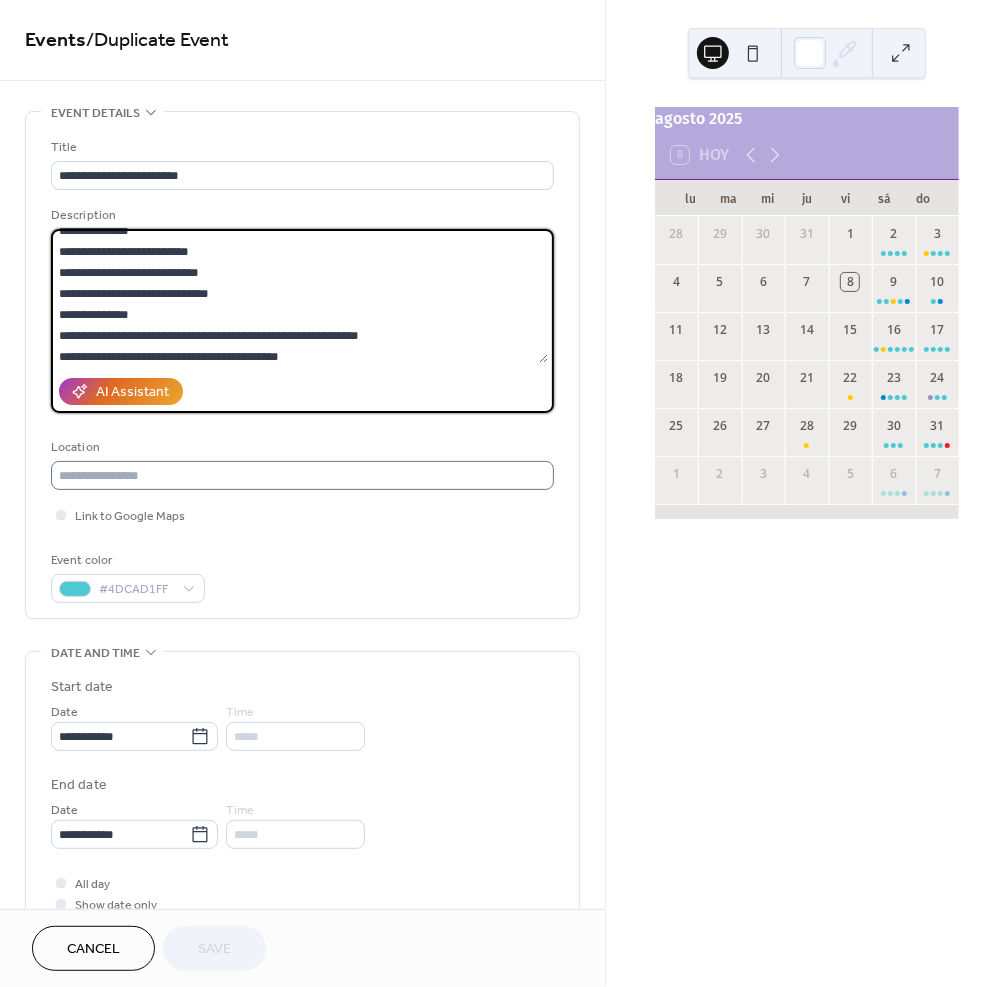 paste on "**********" 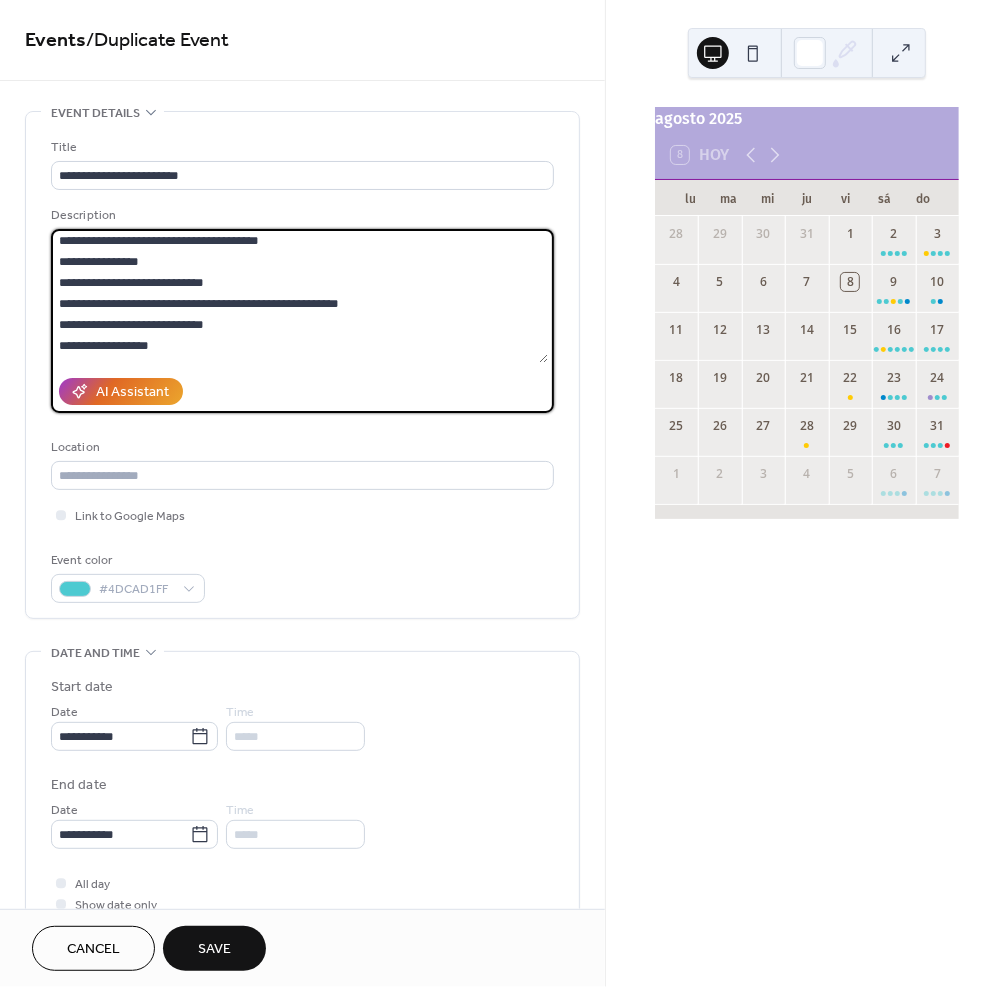 scroll, scrollTop: 0, scrollLeft: 0, axis: both 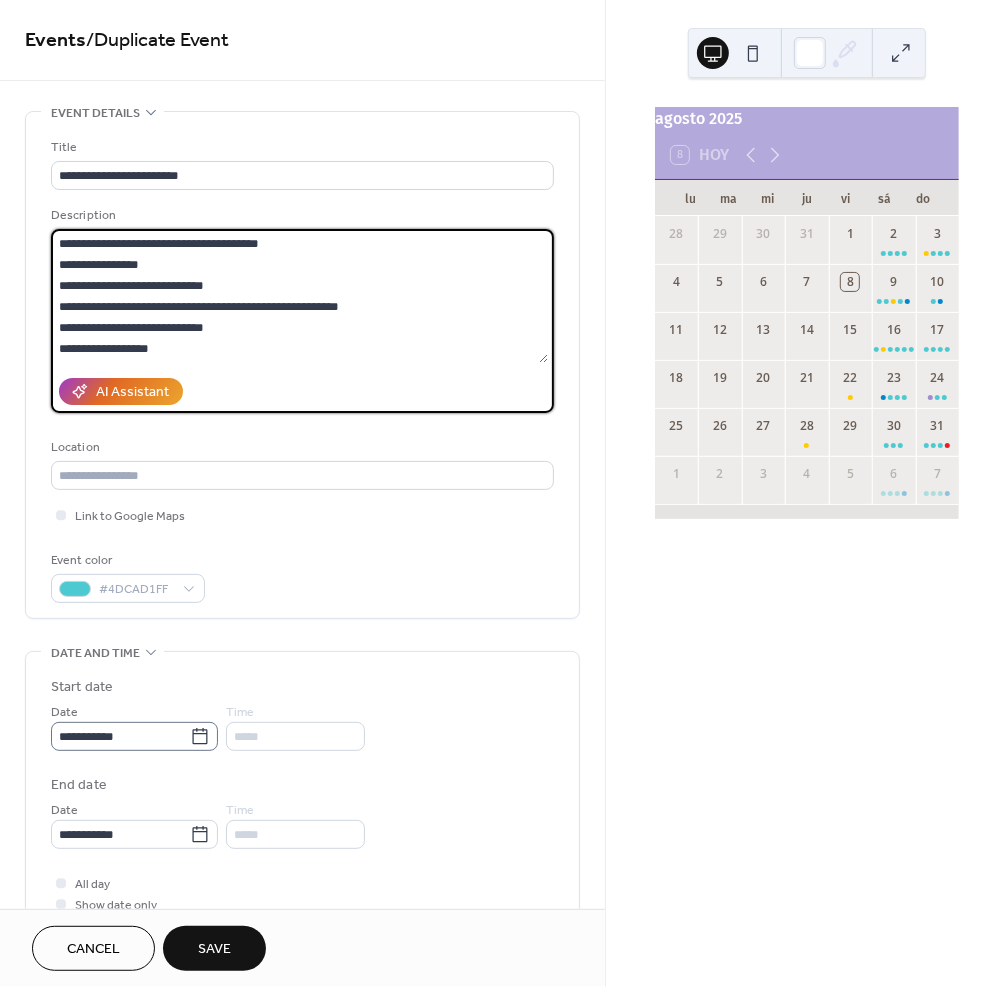 type on "**********" 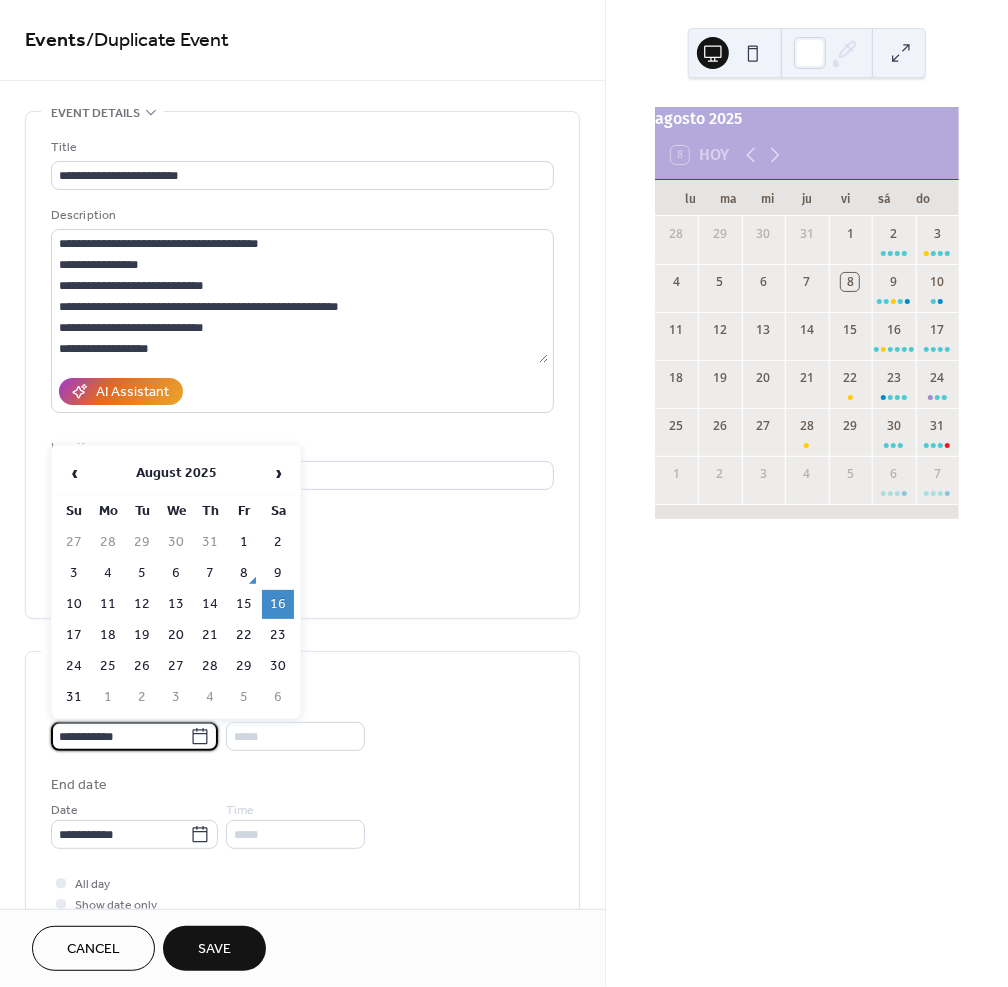 click on "**********" at bounding box center (120, 736) 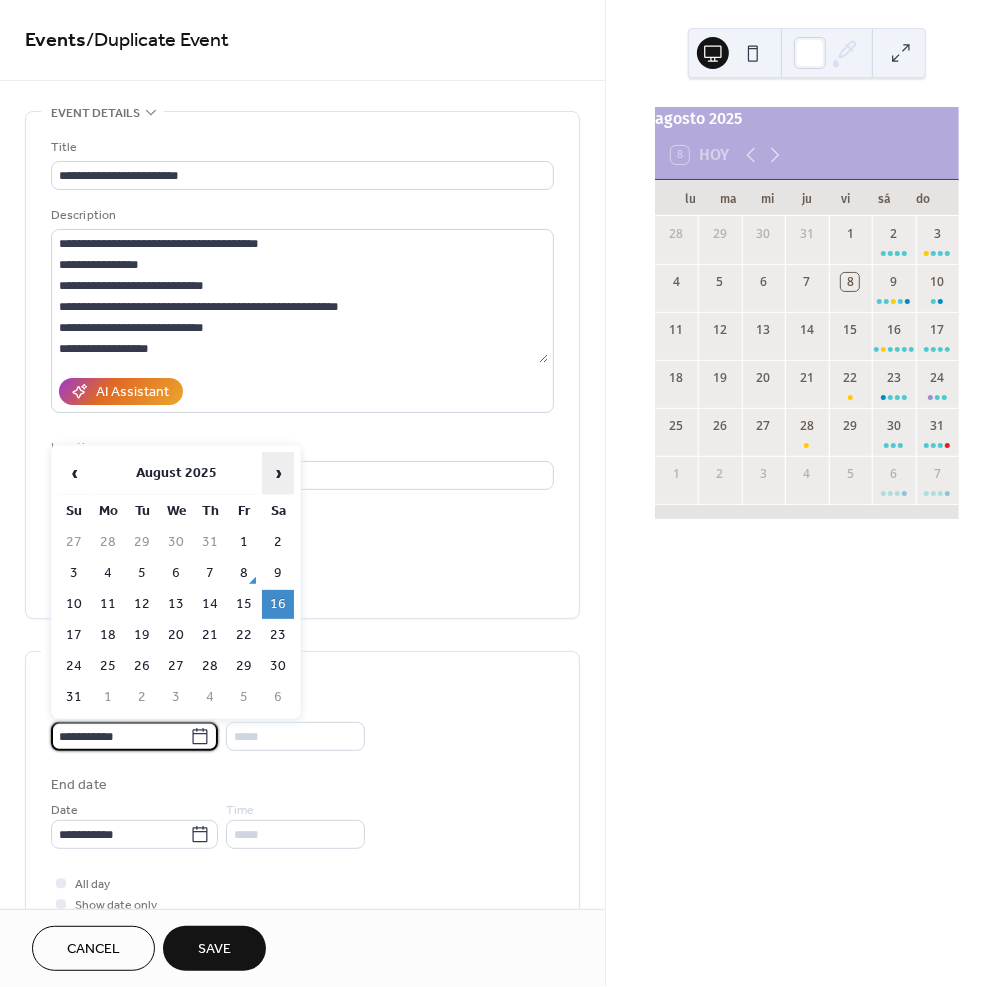 click on "›" at bounding box center [278, 473] 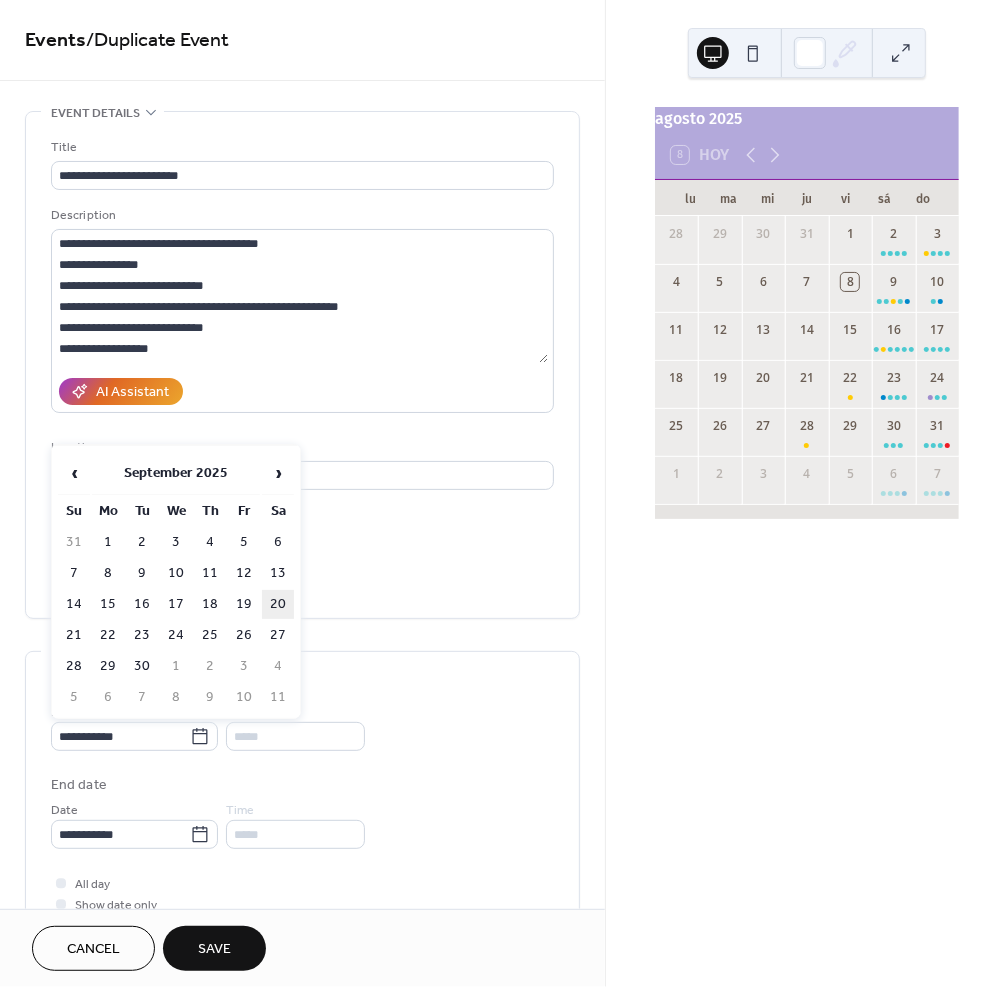 click on "20" at bounding box center [278, 604] 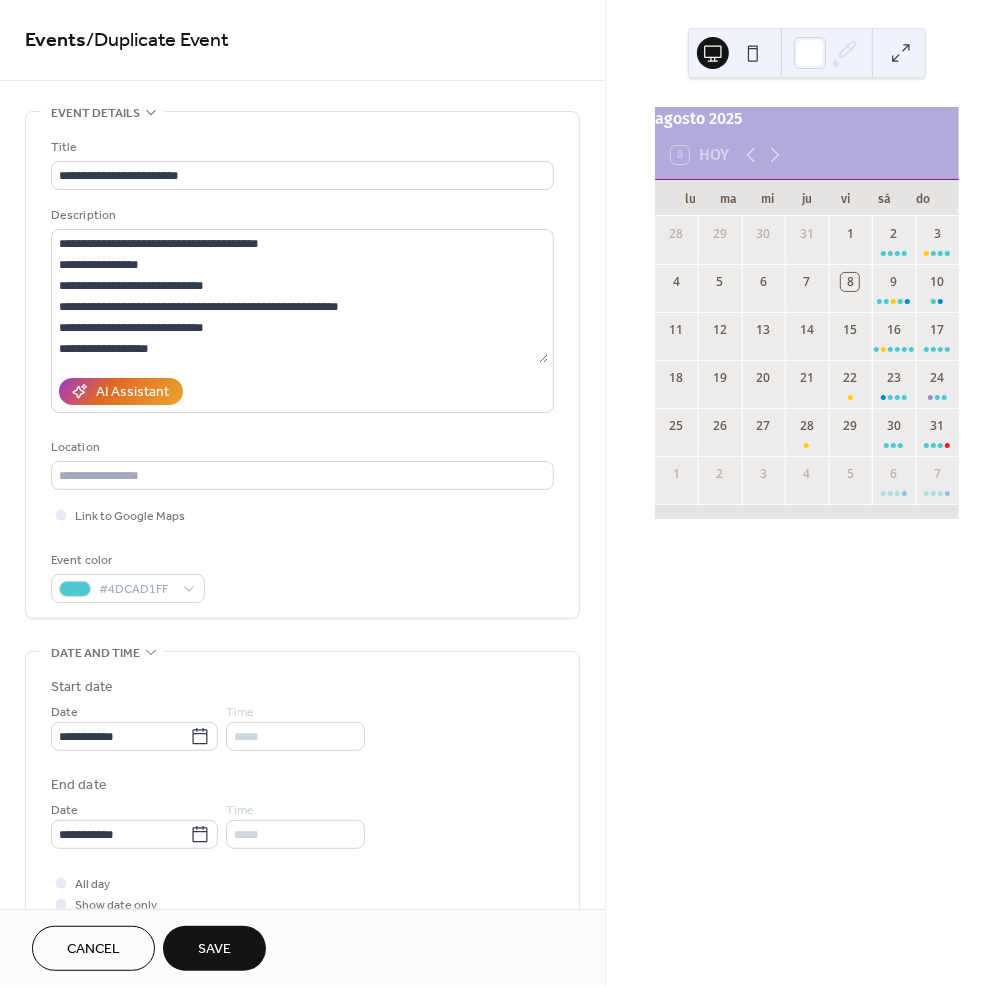 type on "**********" 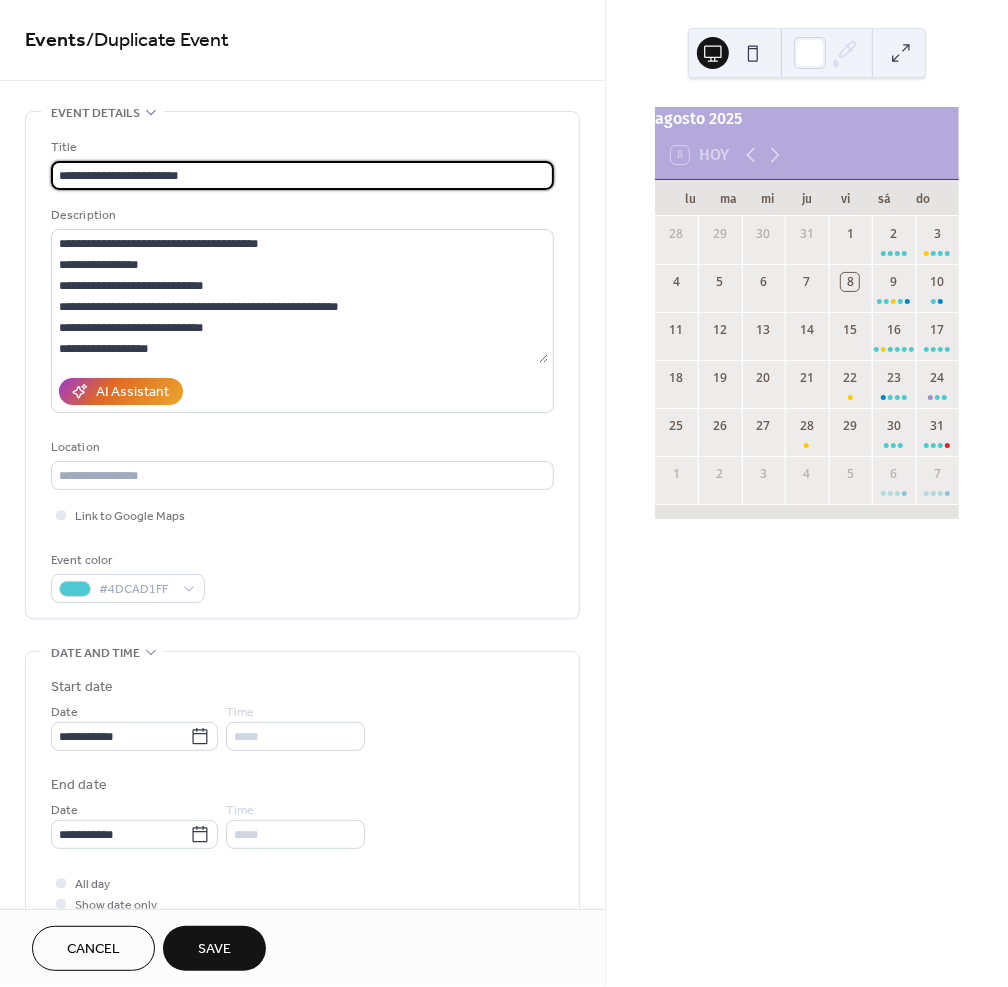 drag, startPoint x: 157, startPoint y: 176, endPoint x: 283, endPoint y: 176, distance: 126 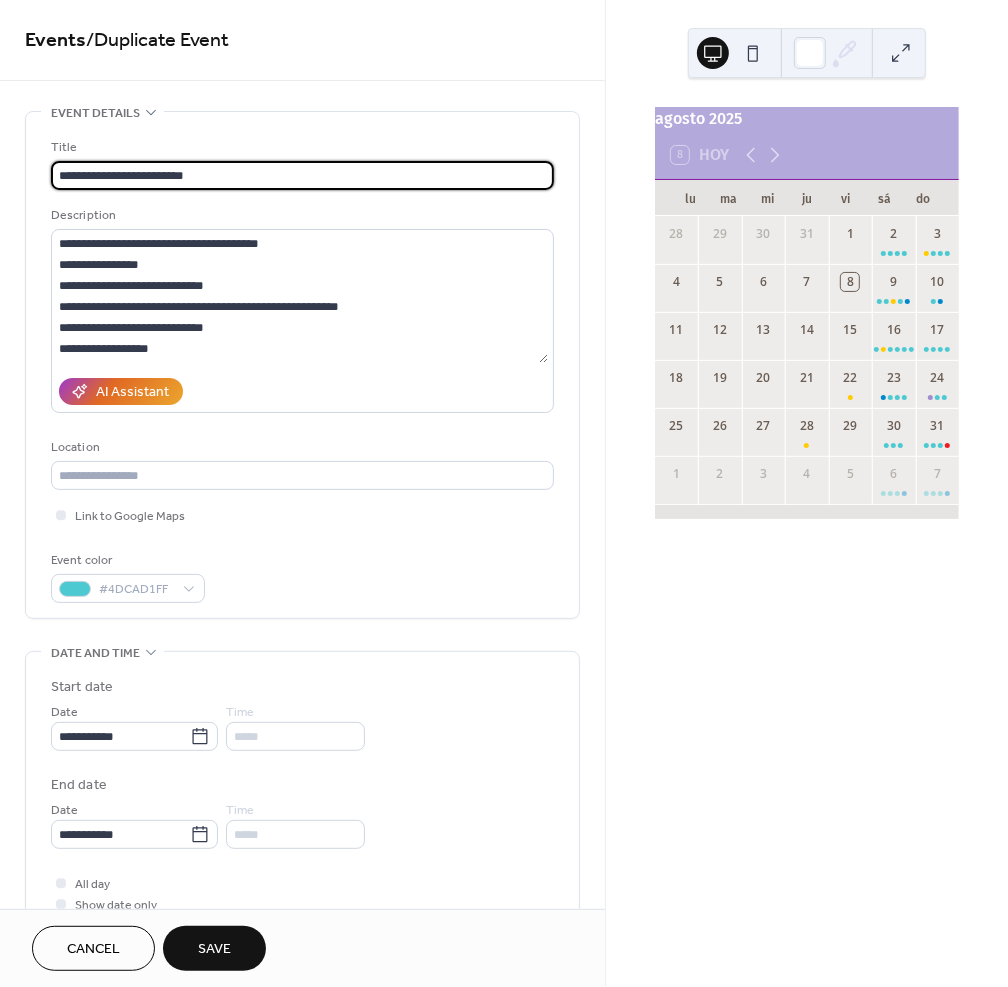 type on "**********" 